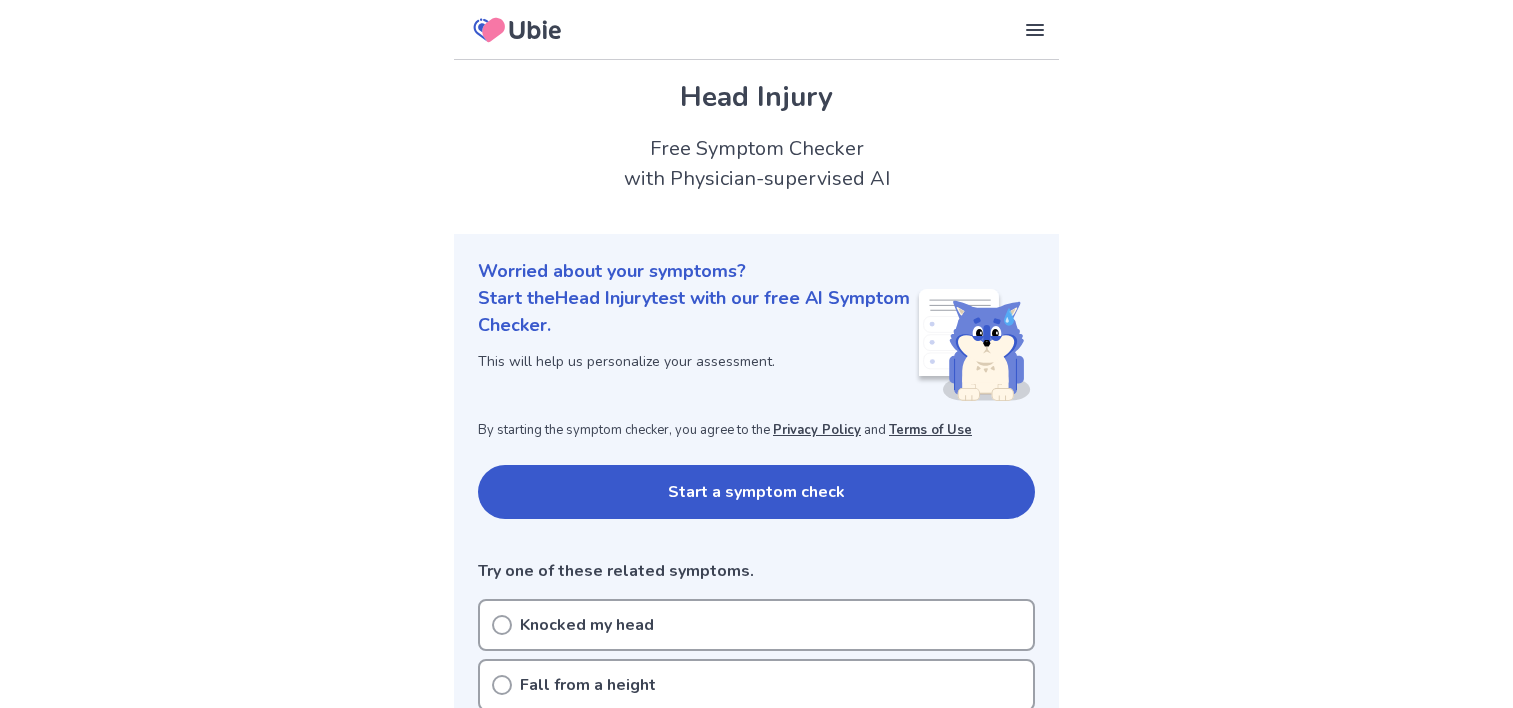 scroll, scrollTop: 0, scrollLeft: 0, axis: both 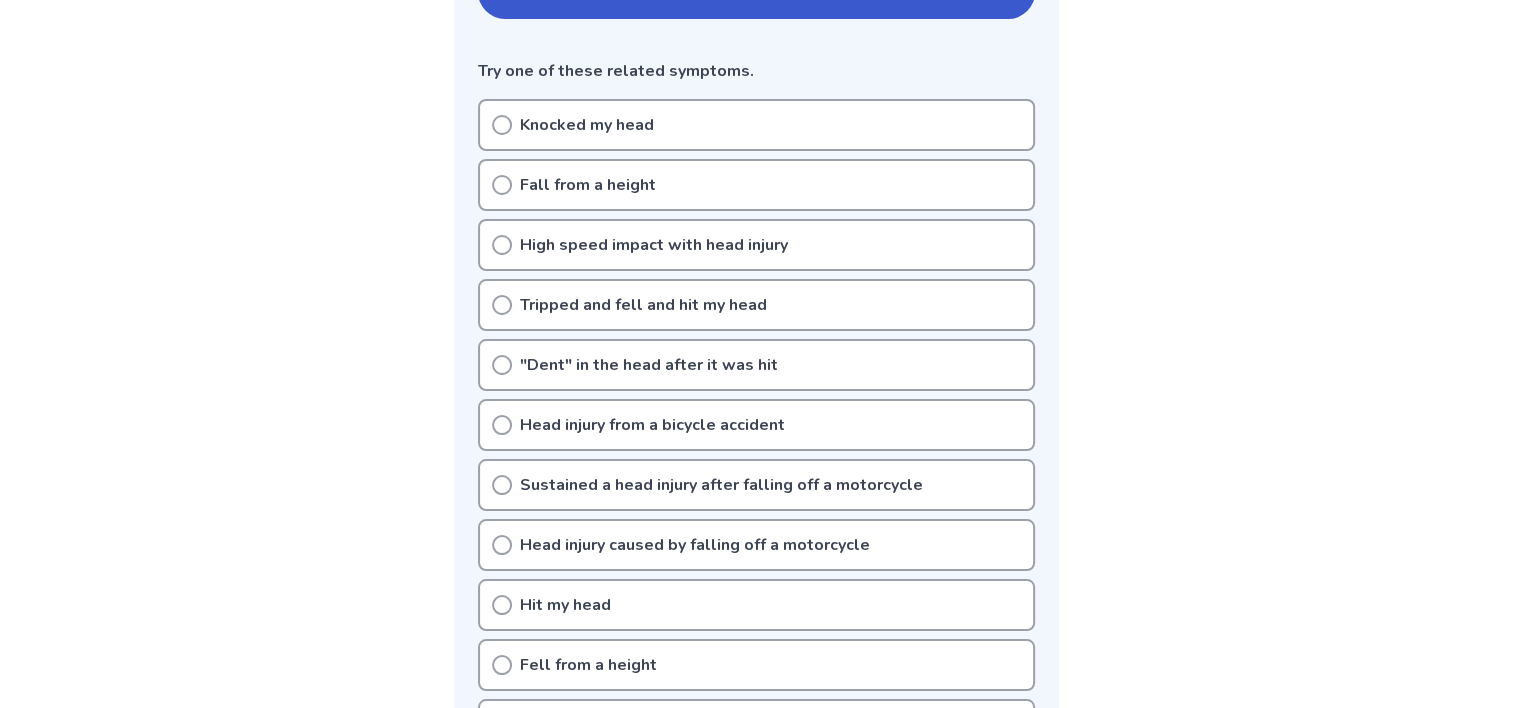 click 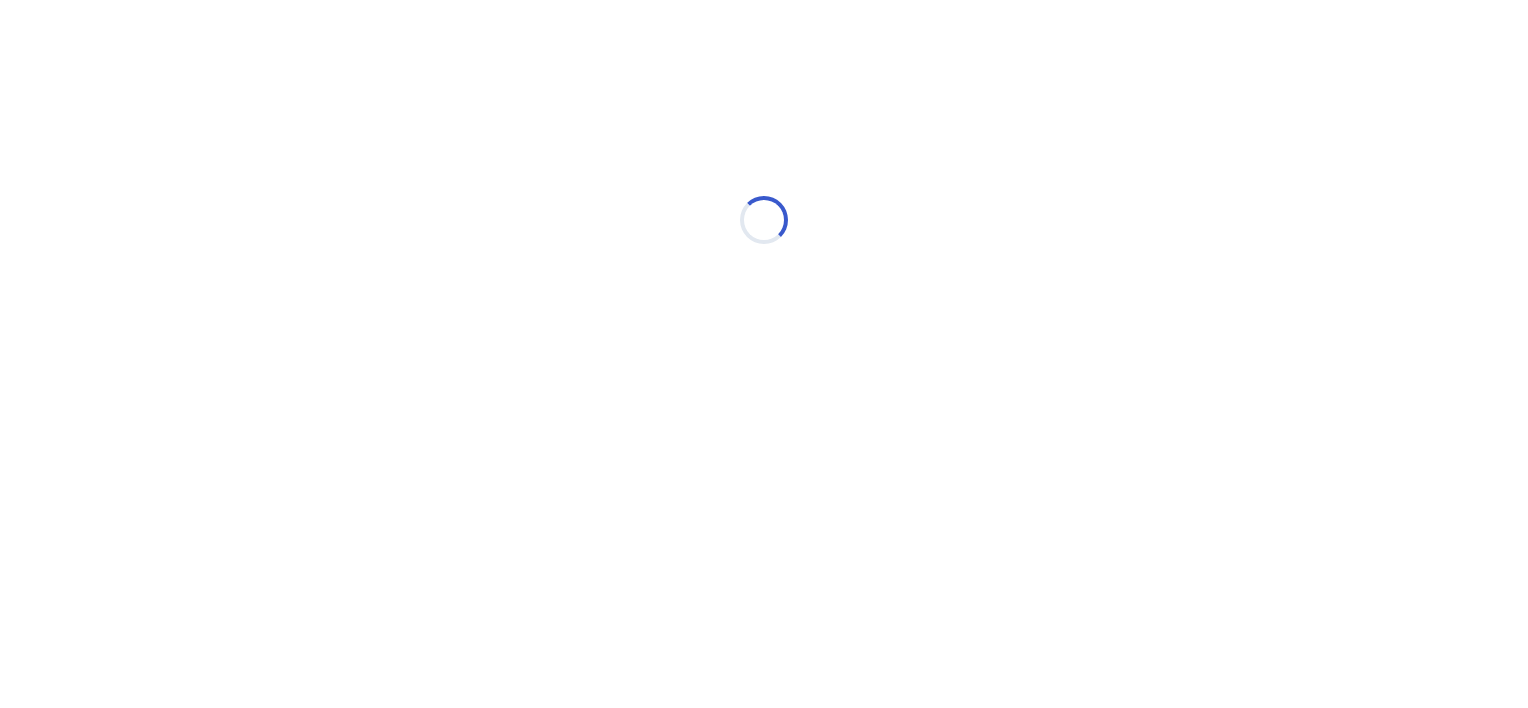 scroll, scrollTop: 0, scrollLeft: 0, axis: both 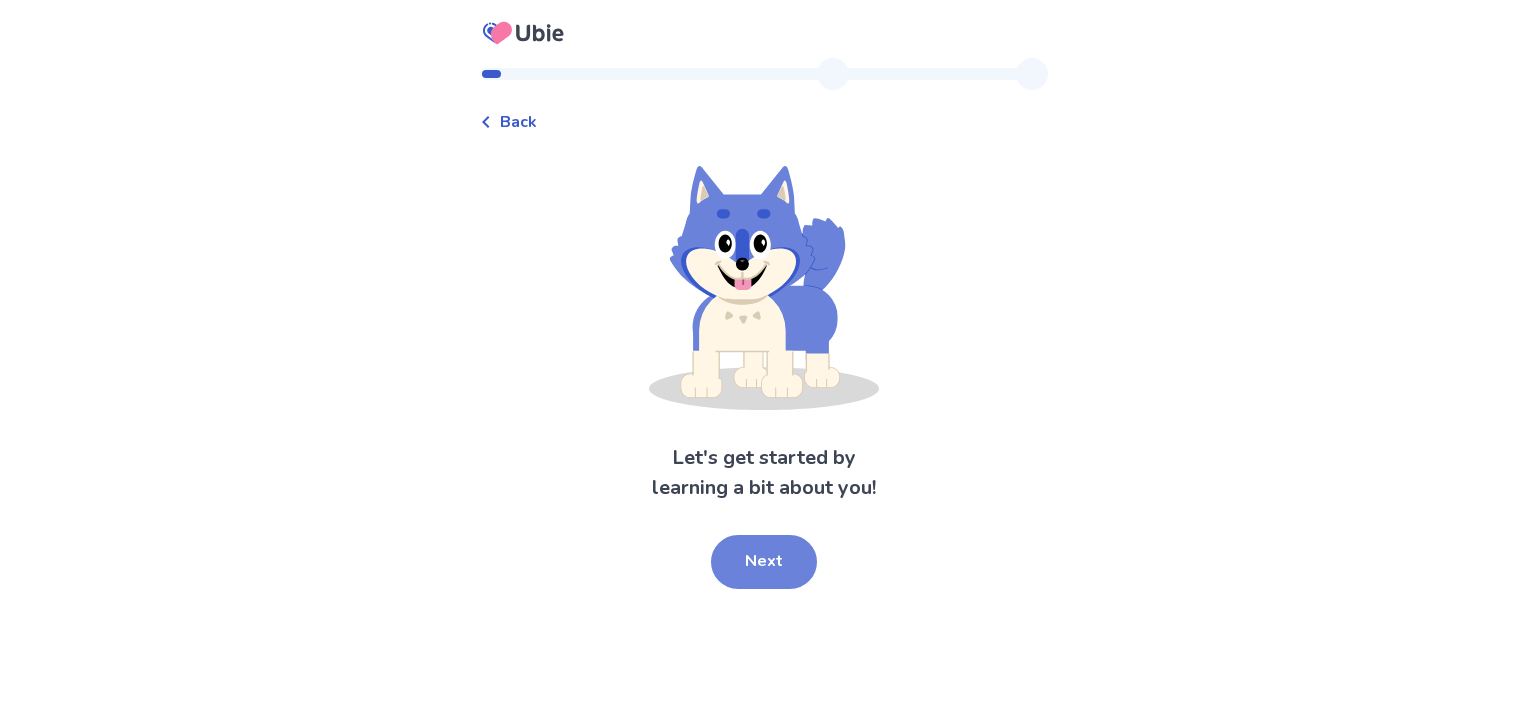 click on "Next" at bounding box center [764, 562] 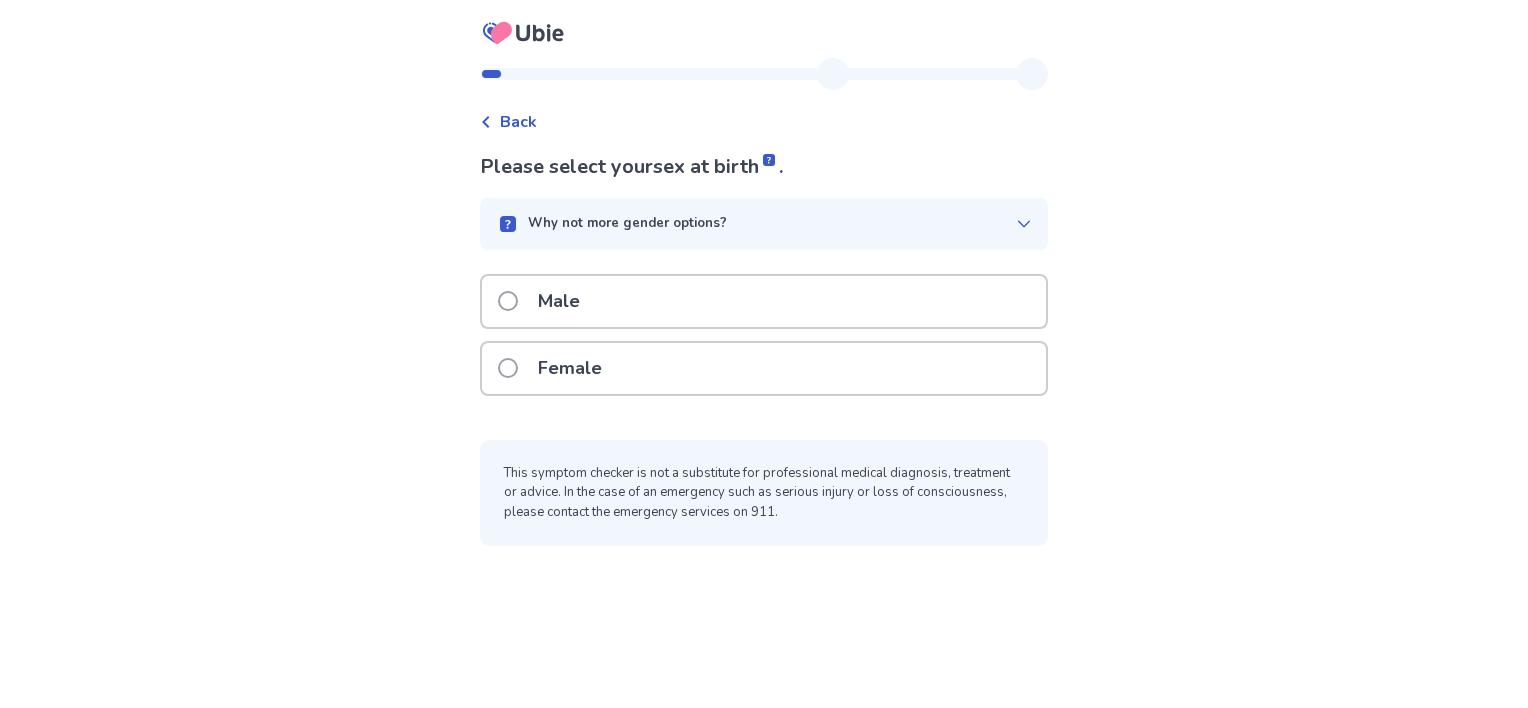 click at bounding box center (508, 368) 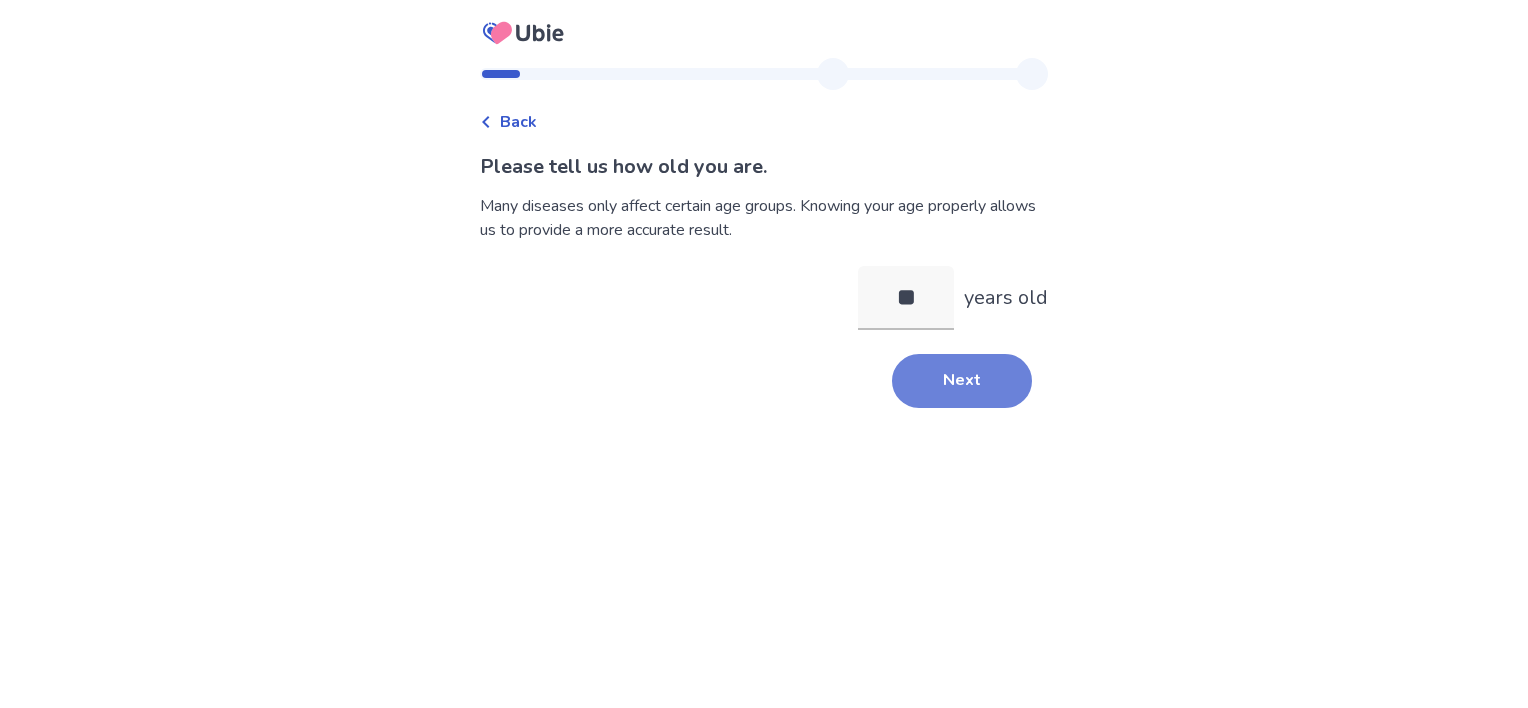 type on "**" 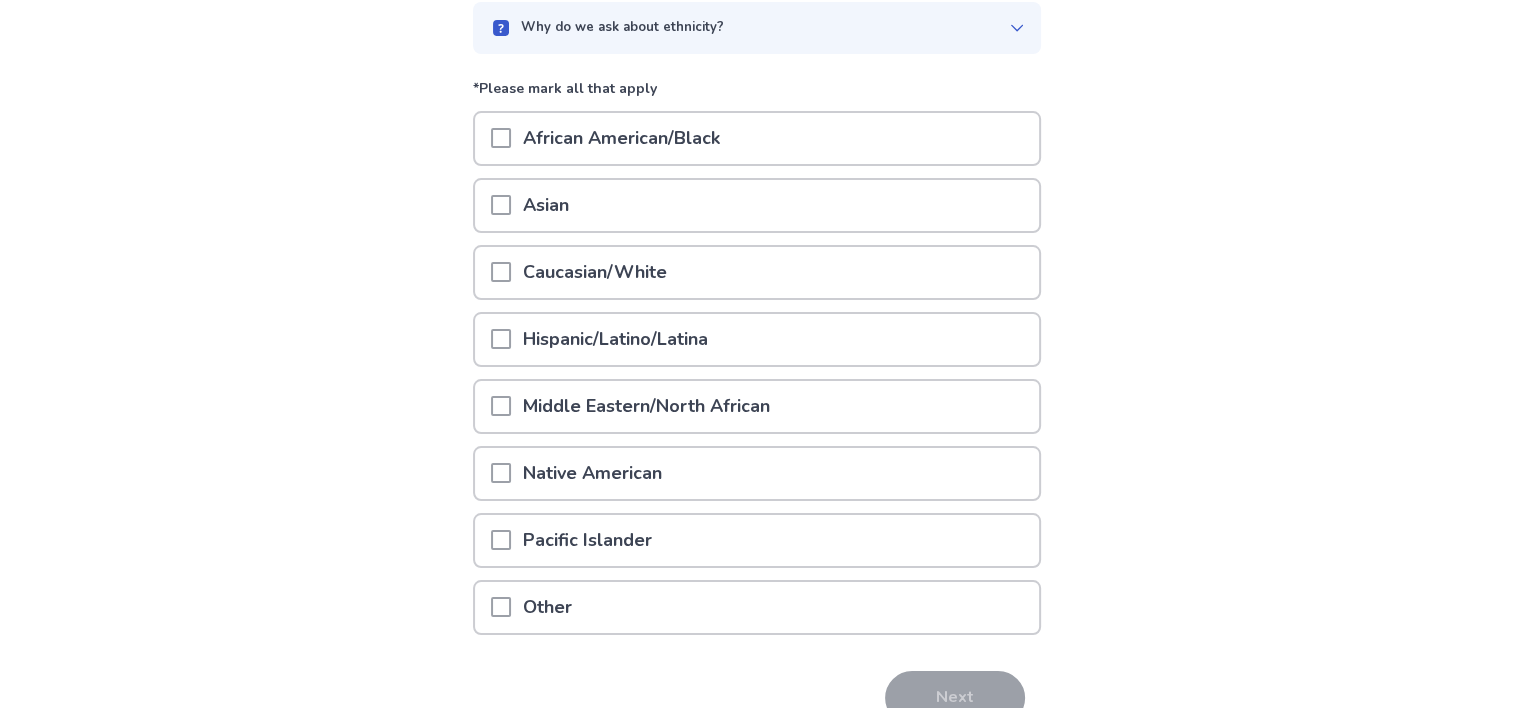 scroll, scrollTop: 200, scrollLeft: 0, axis: vertical 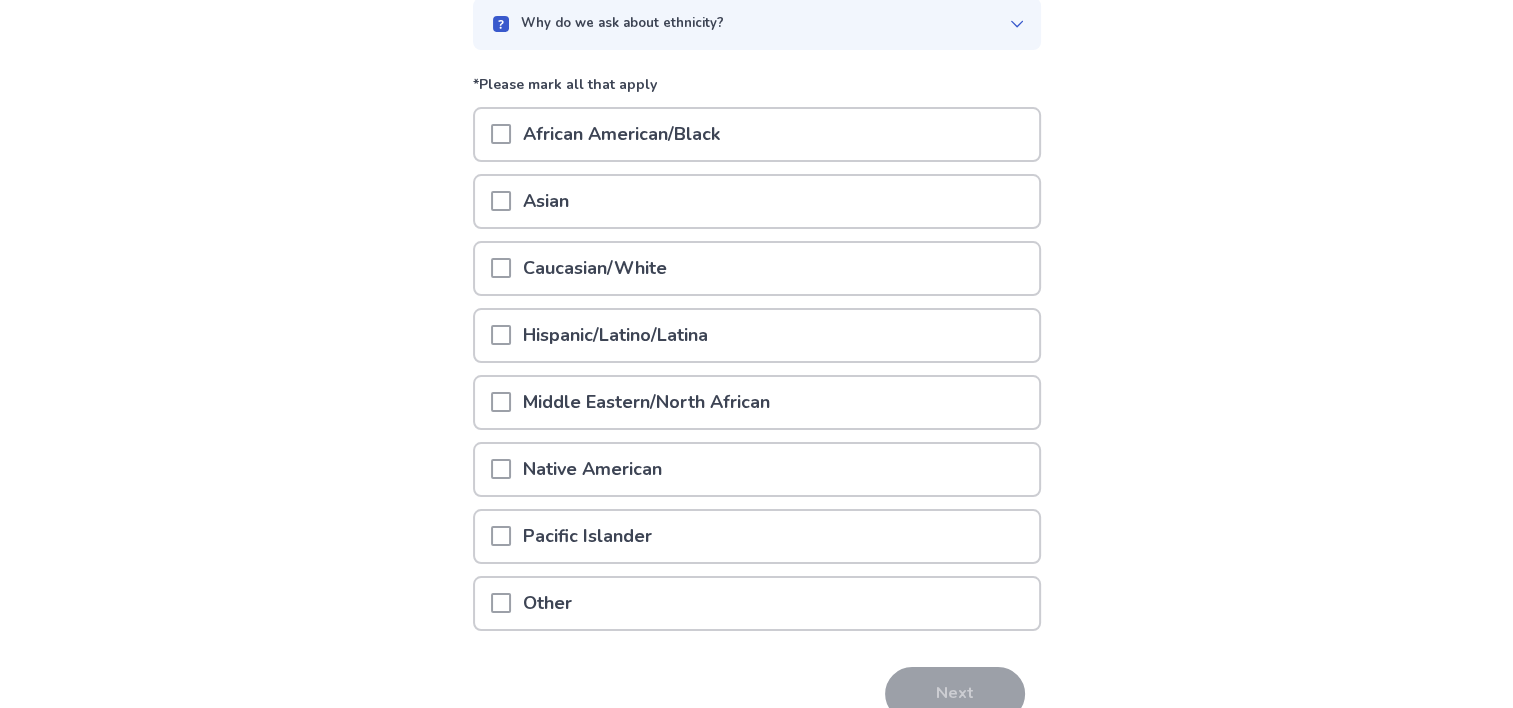 click at bounding box center (501, 268) 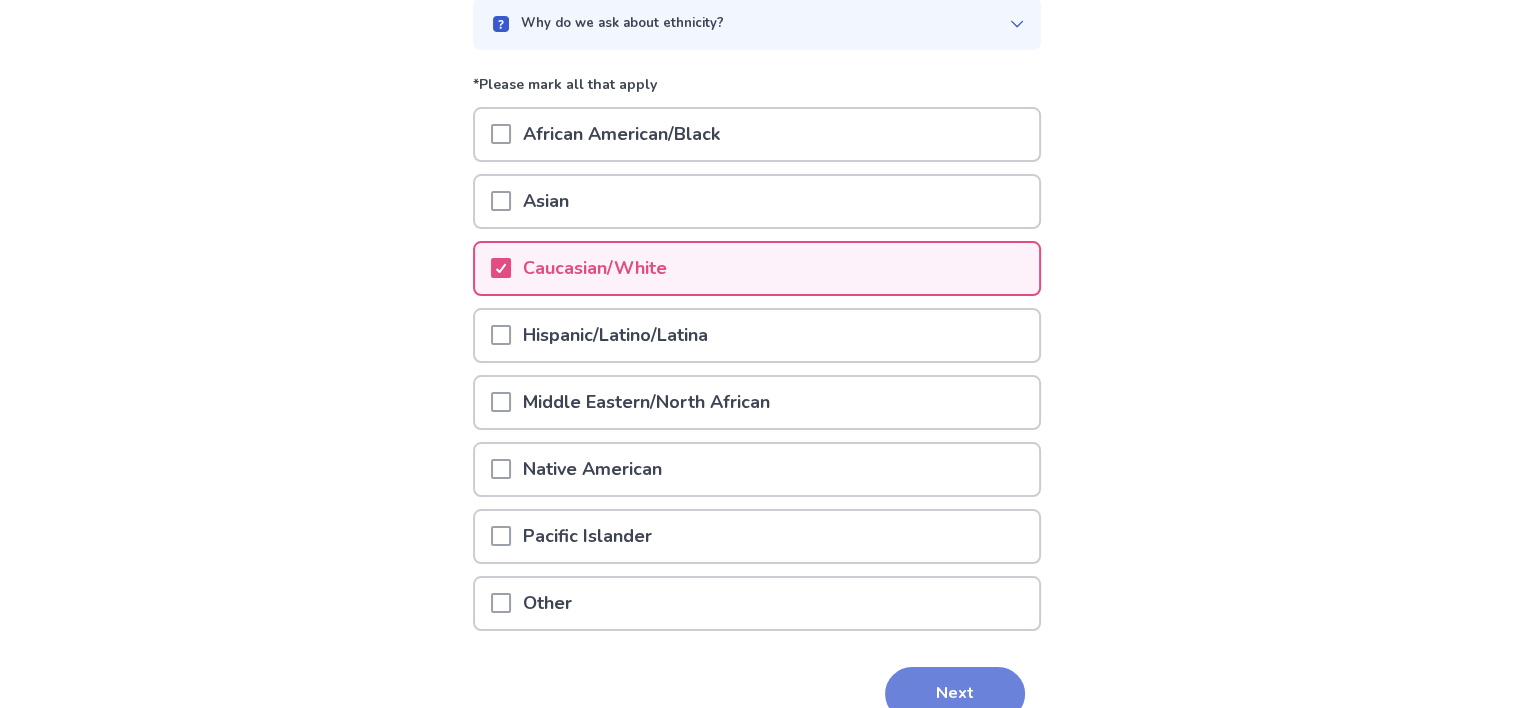 click on "Next" at bounding box center [955, 694] 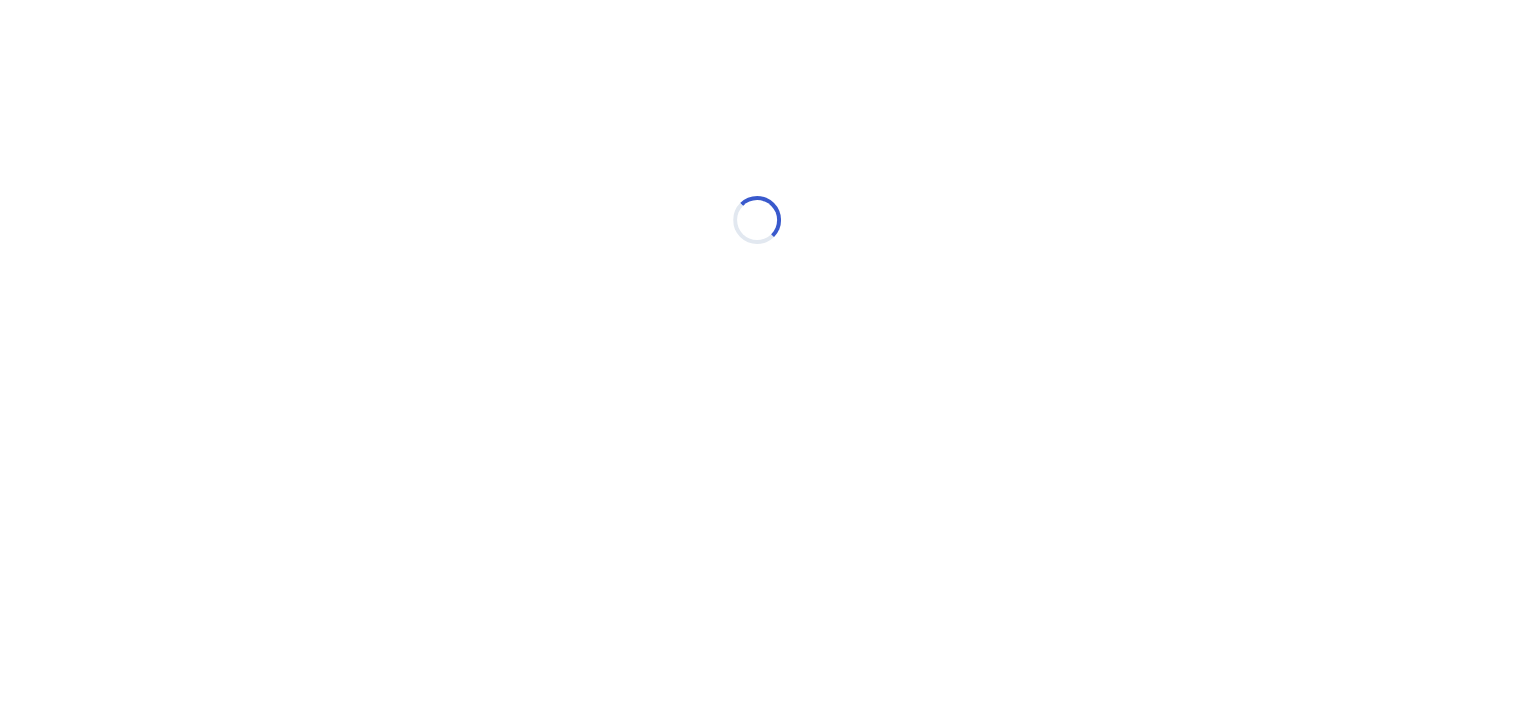 scroll, scrollTop: 0, scrollLeft: 0, axis: both 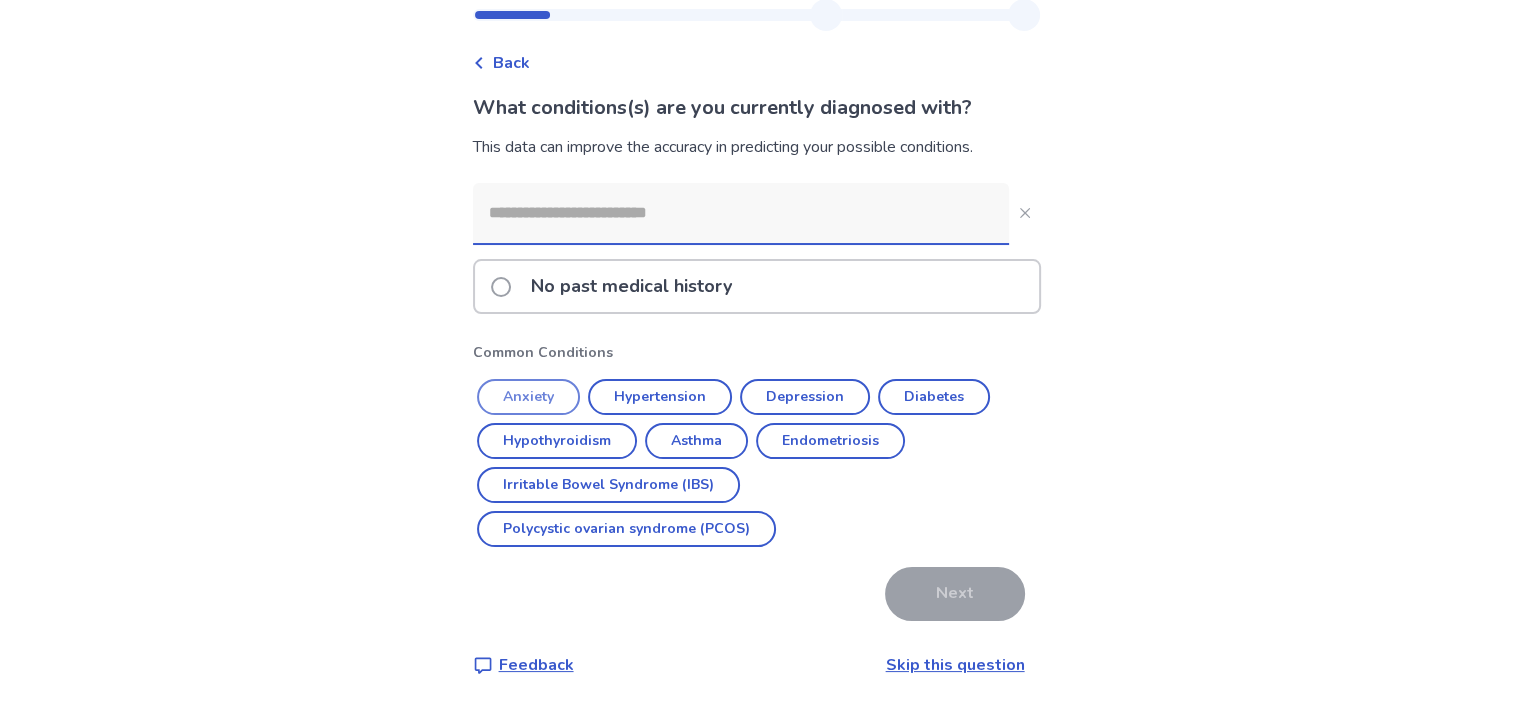 click on "Anxiety" at bounding box center [528, 397] 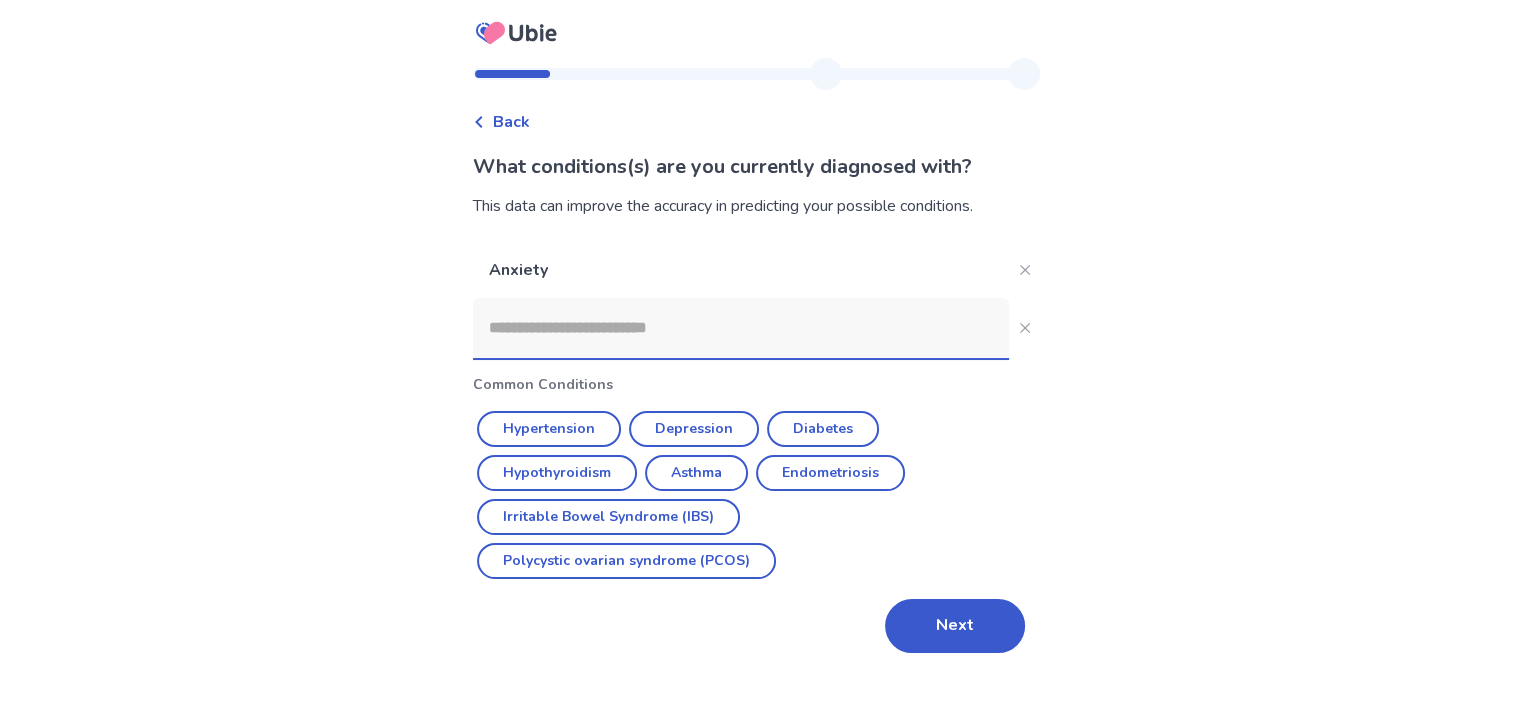 scroll, scrollTop: 0, scrollLeft: 0, axis: both 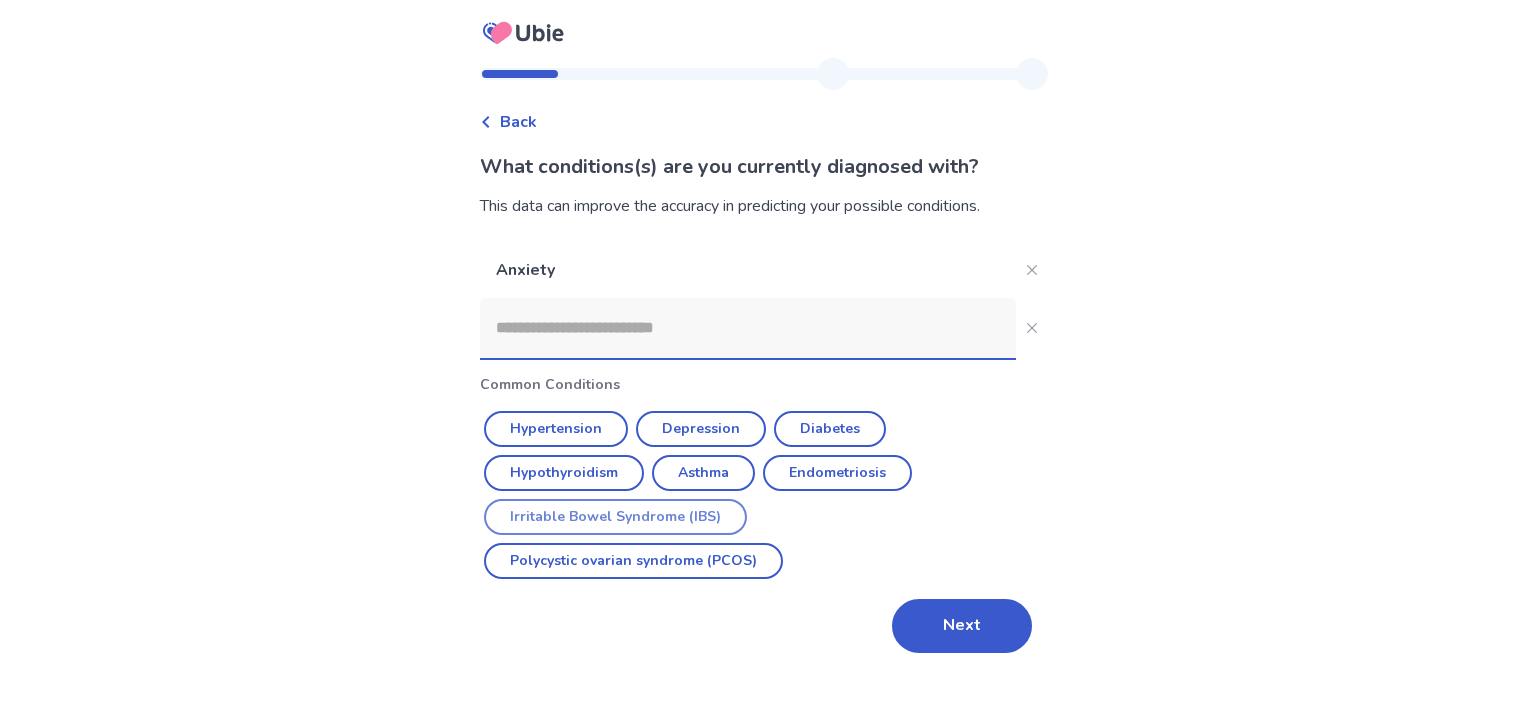 click on "Irritable Bowel Syndrome (IBS)" at bounding box center (615, 517) 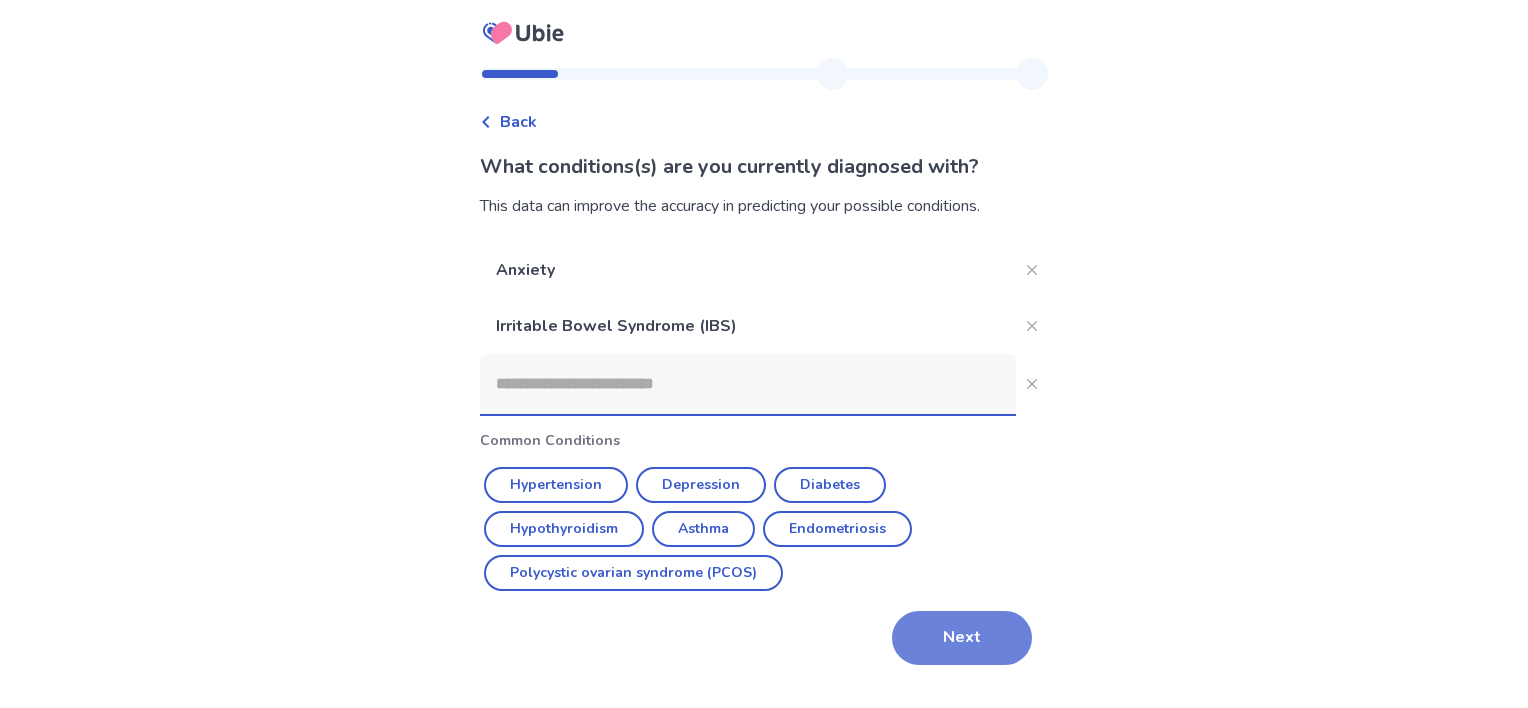 click on "Next" at bounding box center [962, 638] 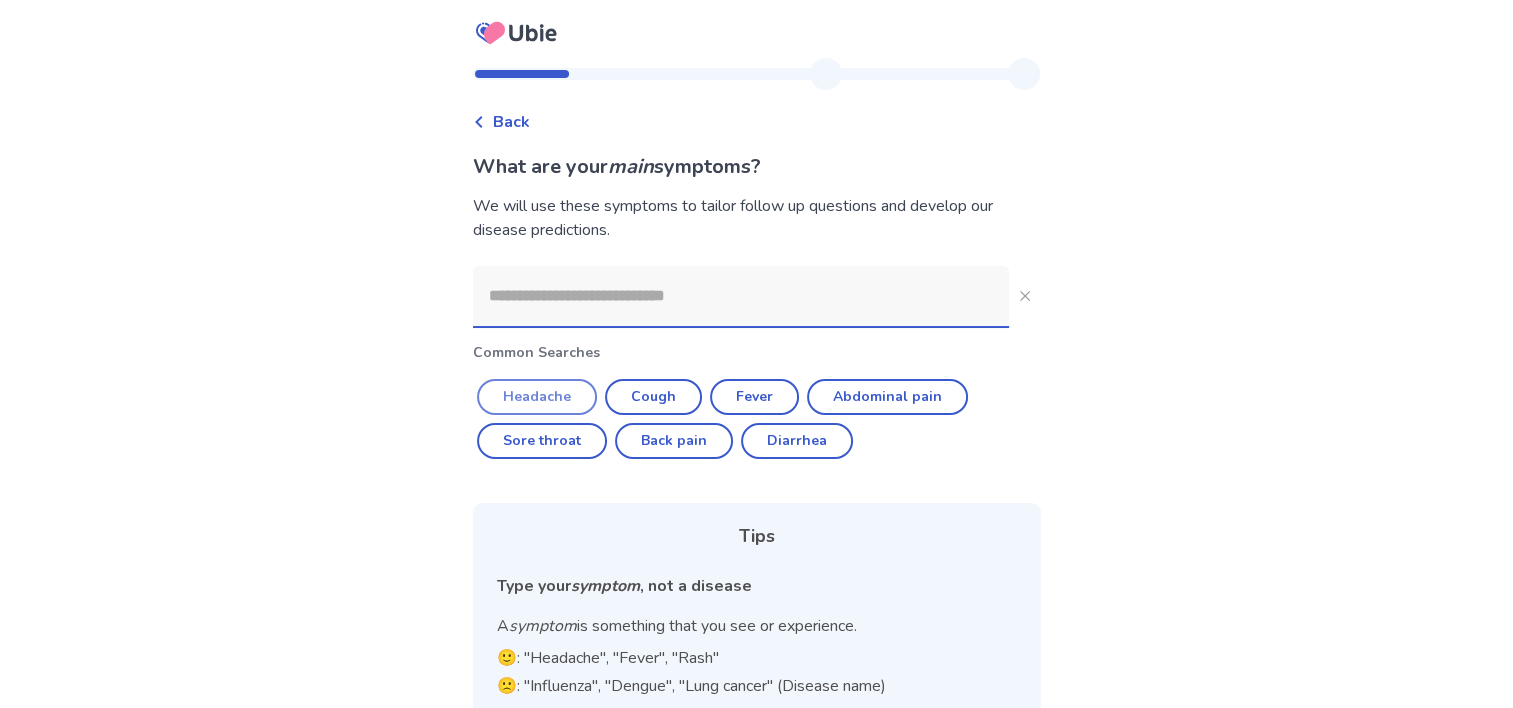 click on "Headache" 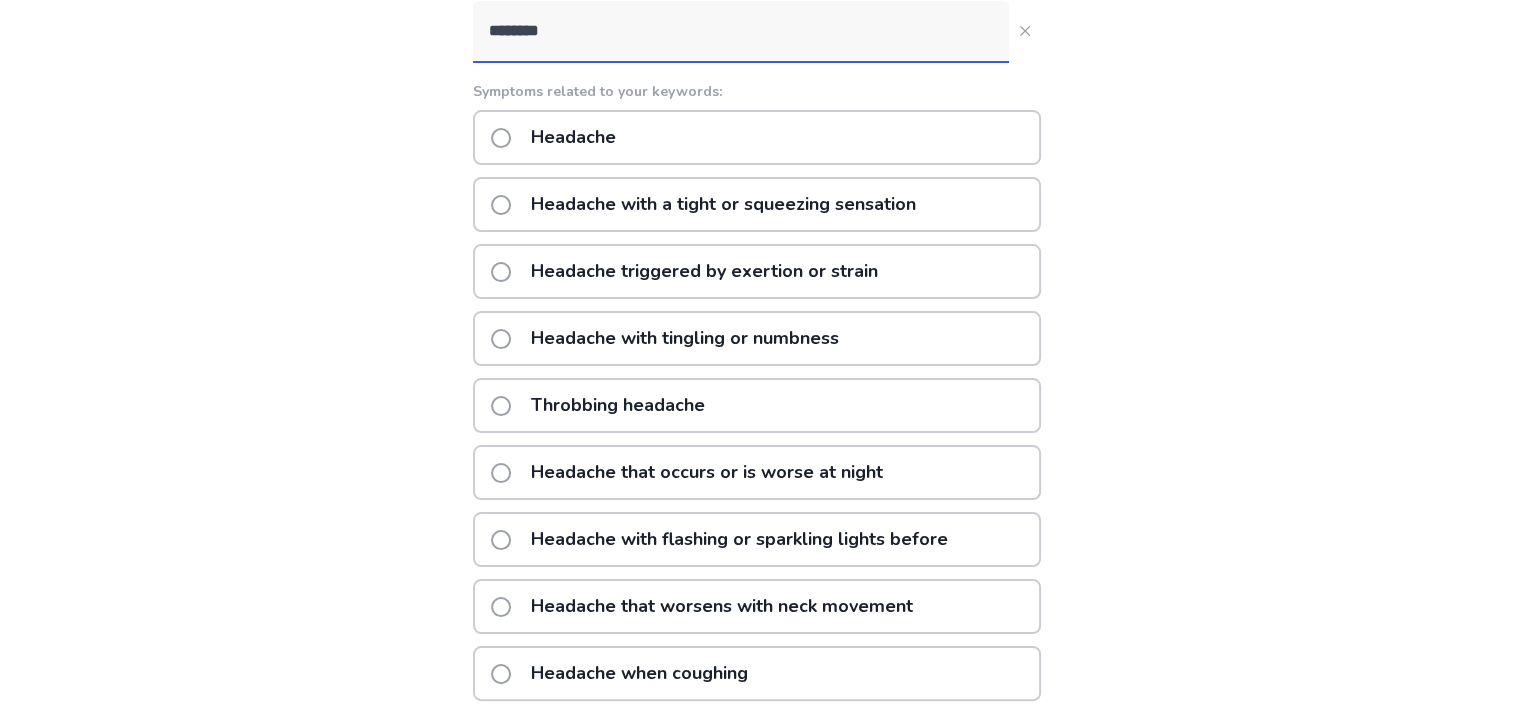 scroll, scrollTop: 200, scrollLeft: 0, axis: vertical 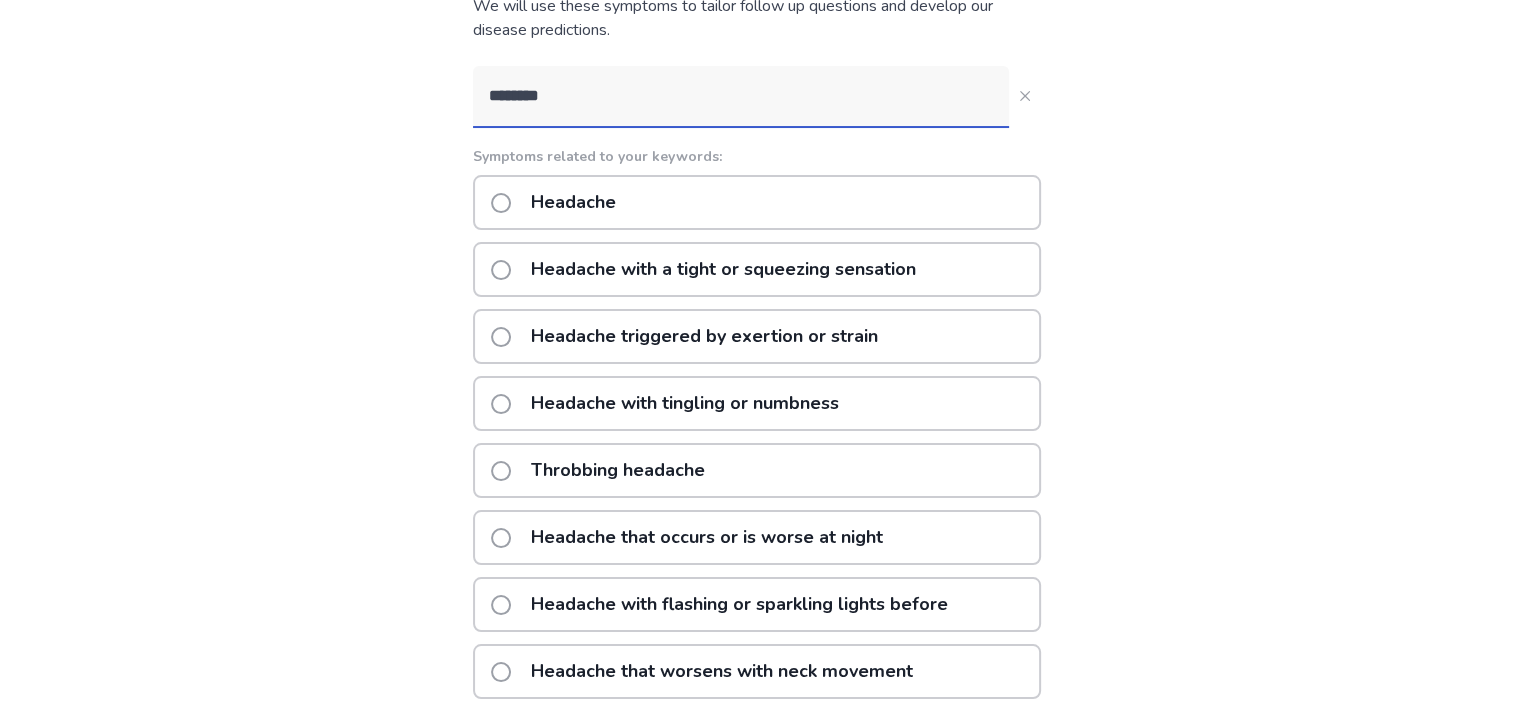 click 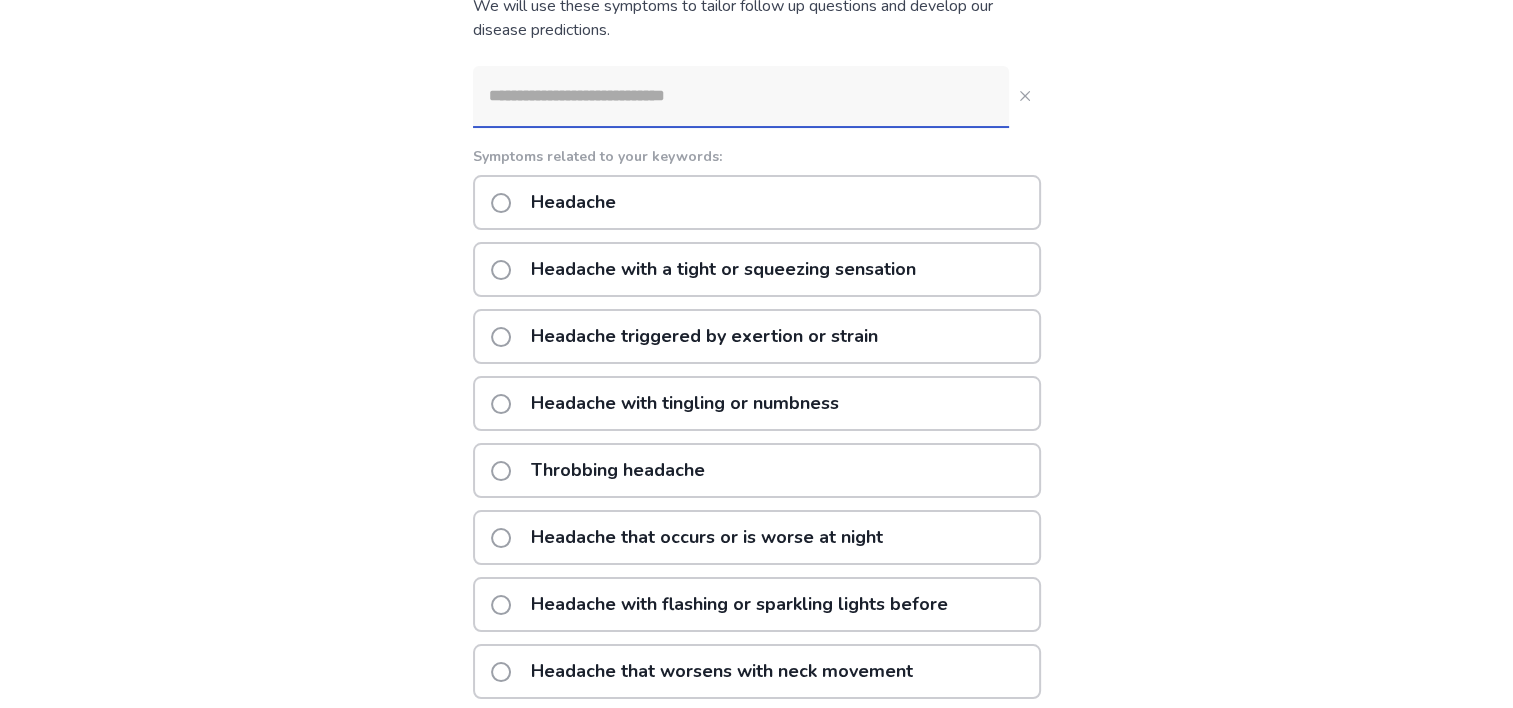 scroll, scrollTop: 0, scrollLeft: 0, axis: both 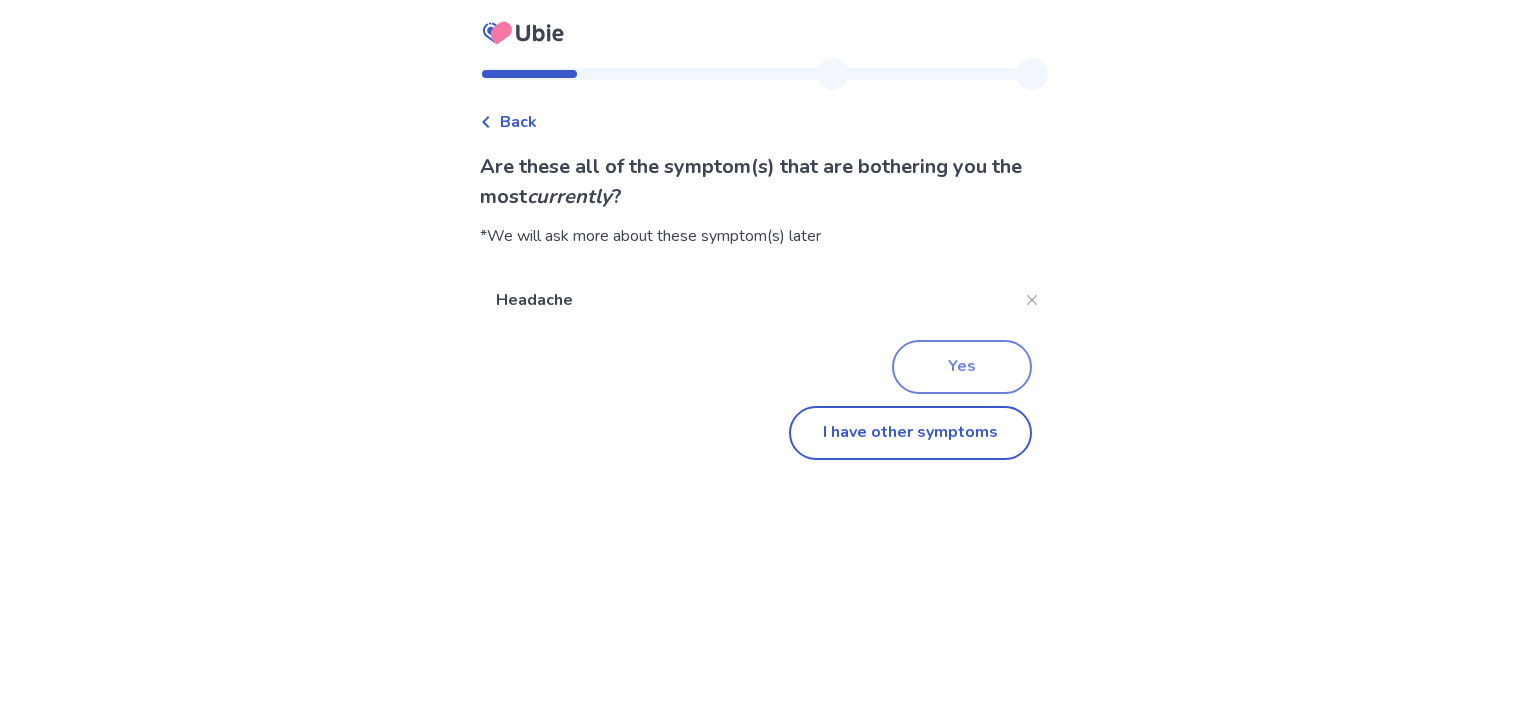 click on "Yes" 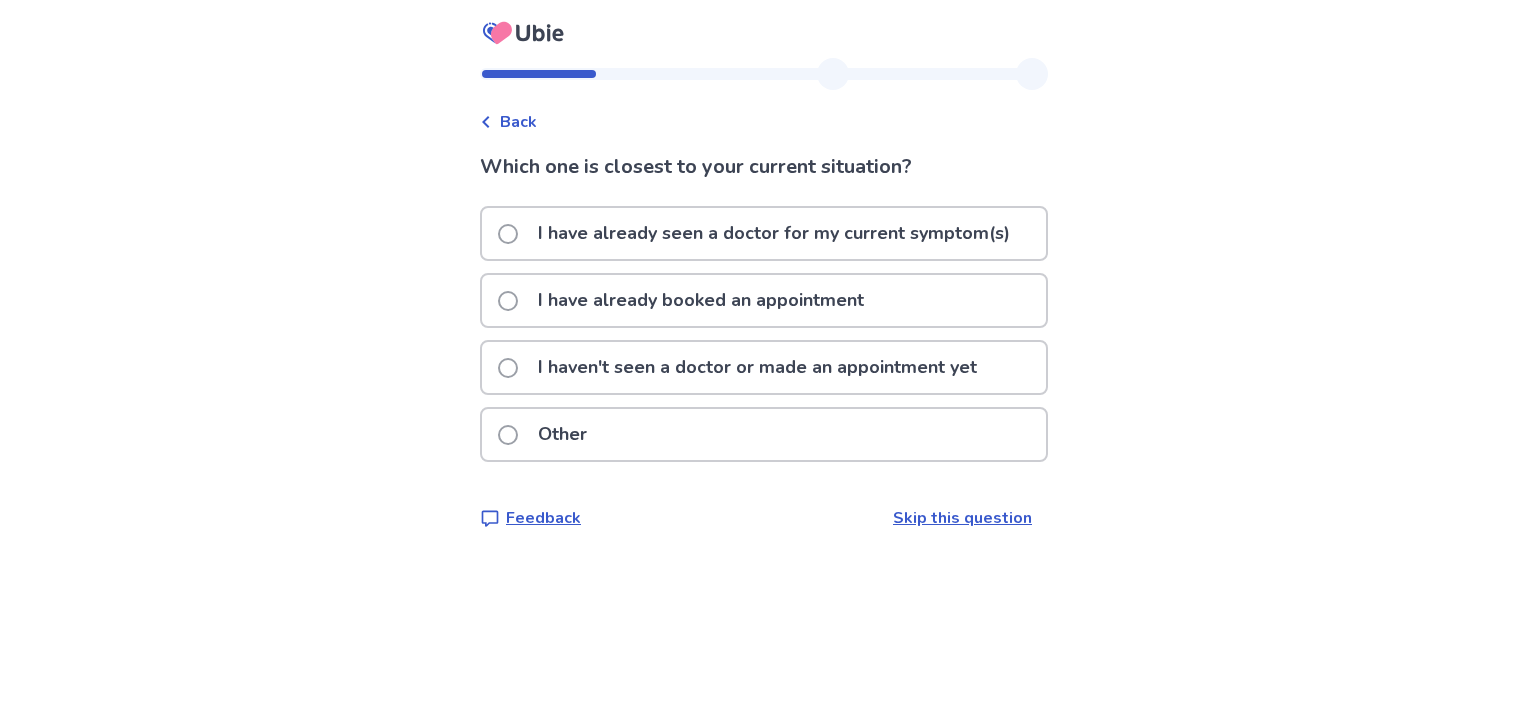 click at bounding box center (508, 368) 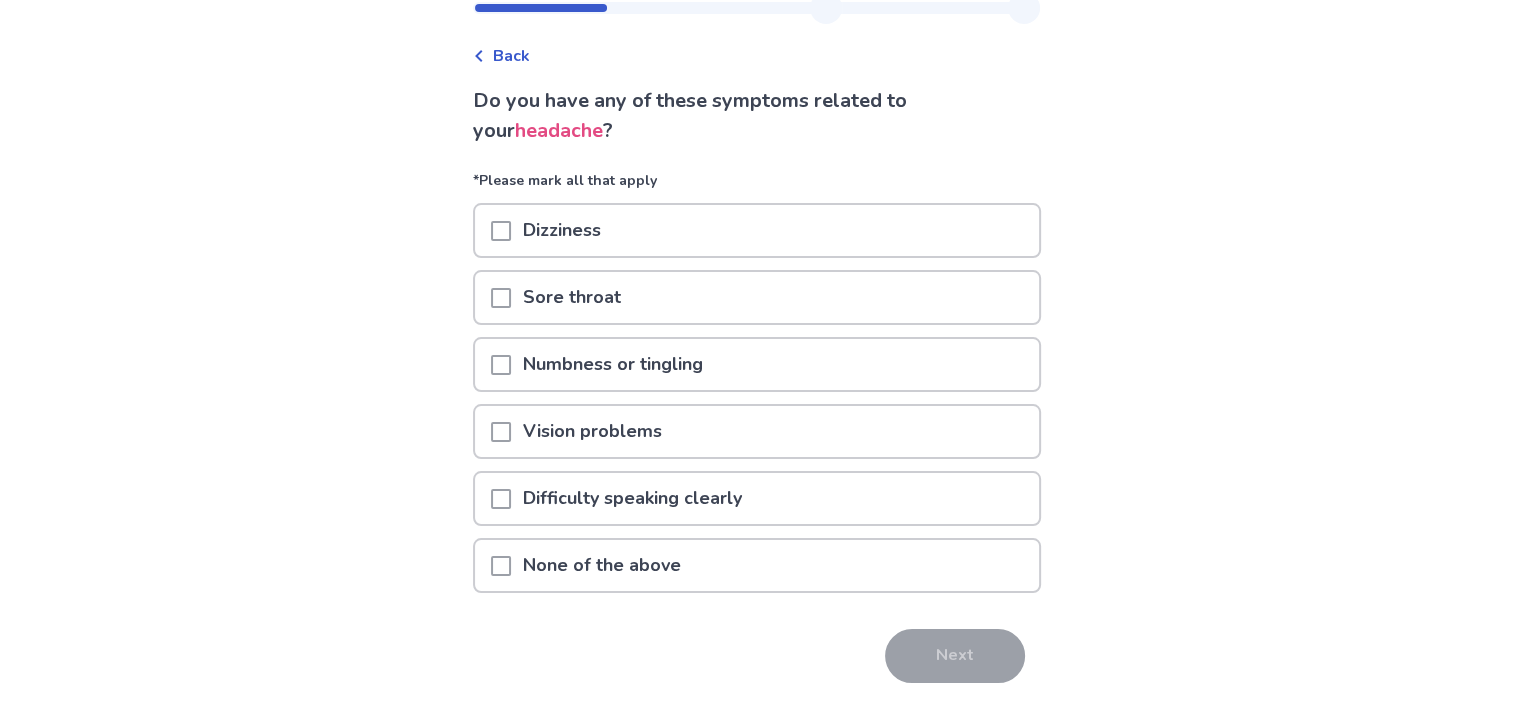 scroll, scrollTop: 100, scrollLeft: 0, axis: vertical 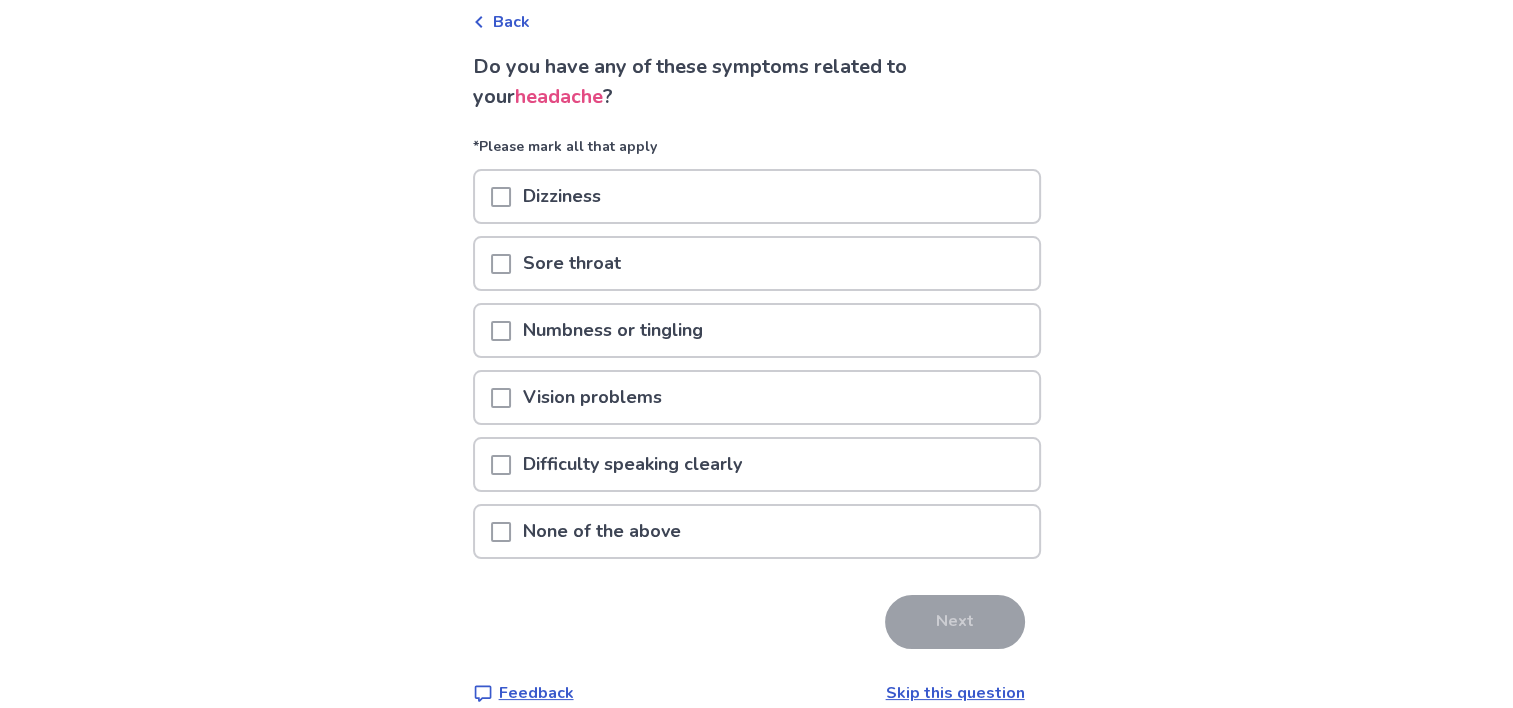 click at bounding box center [501, 532] 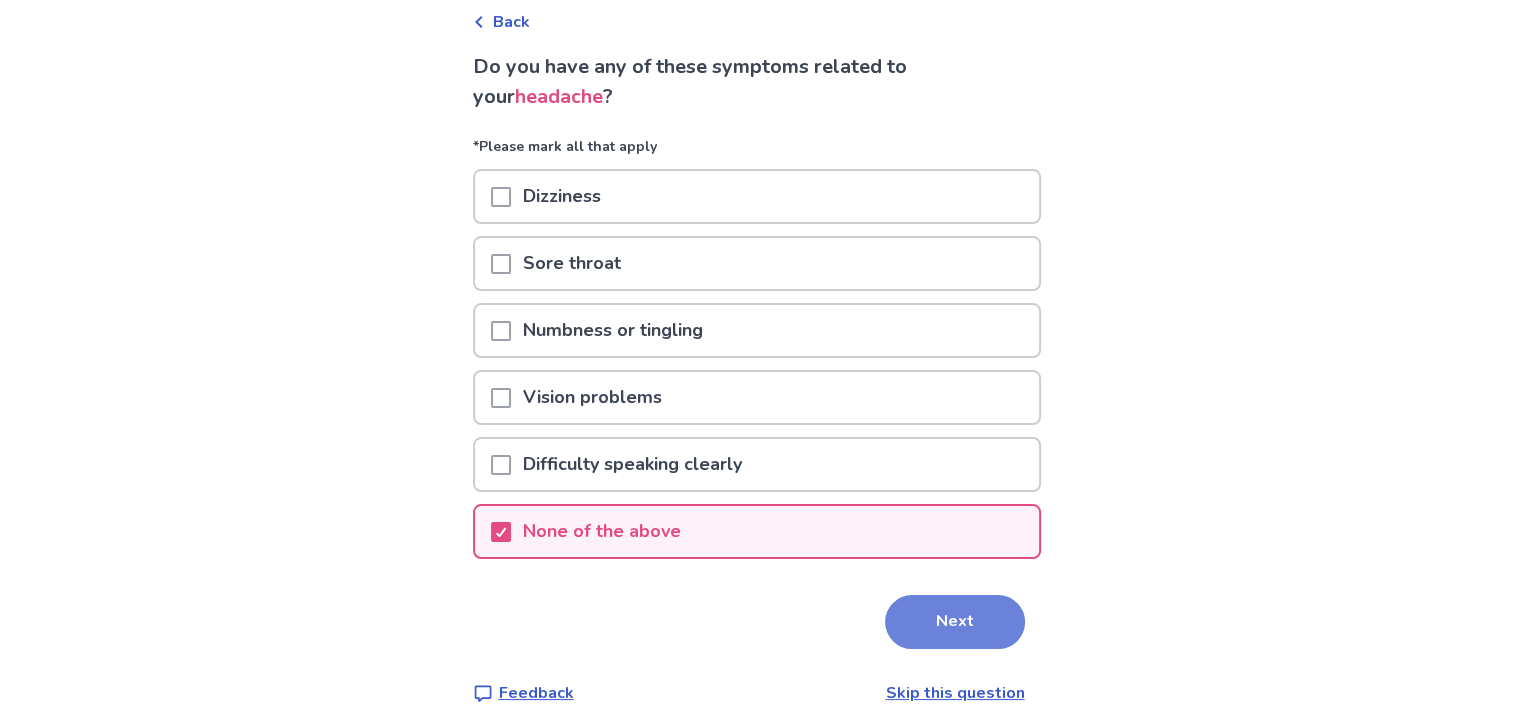 click on "Next" at bounding box center [955, 622] 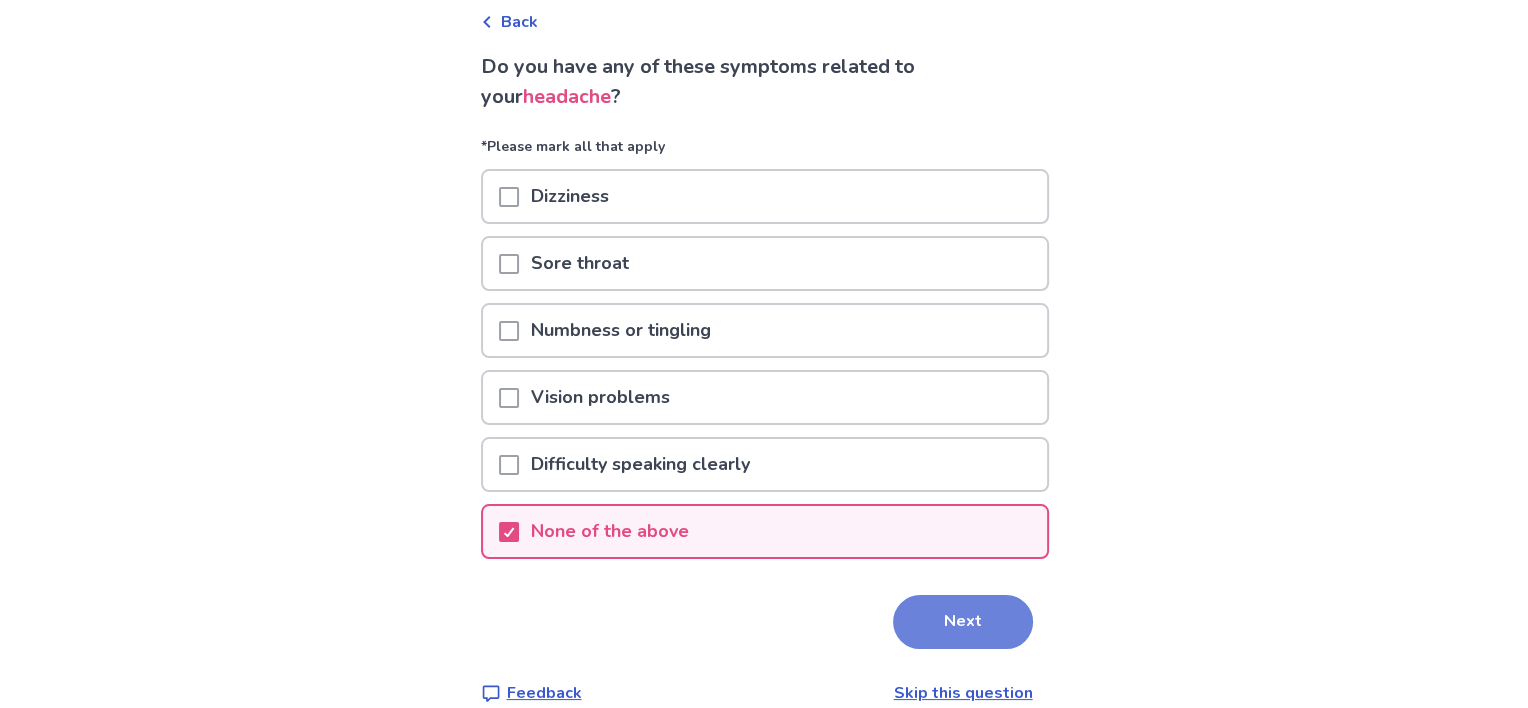 scroll, scrollTop: 0, scrollLeft: 0, axis: both 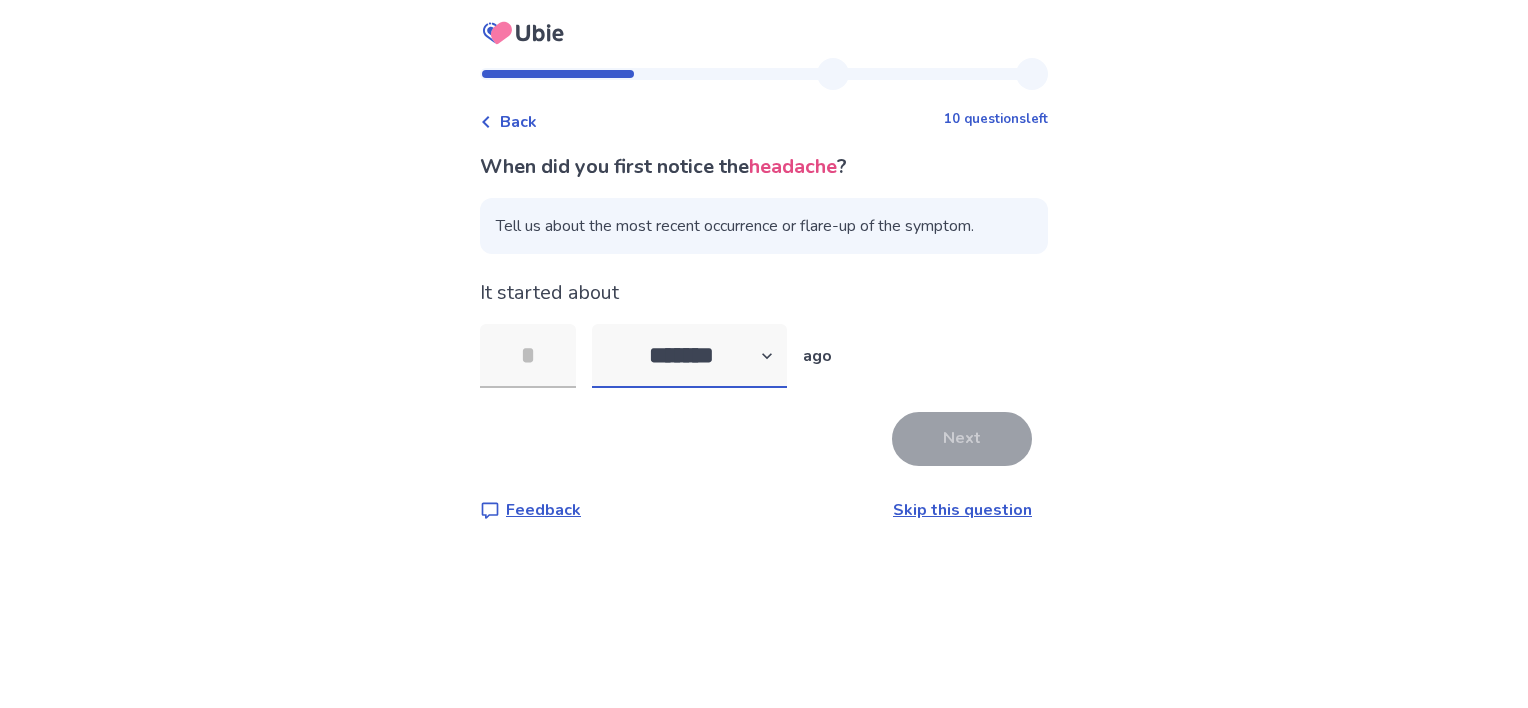 click on "******* ****** ******* ******** *******" at bounding box center [689, 356] 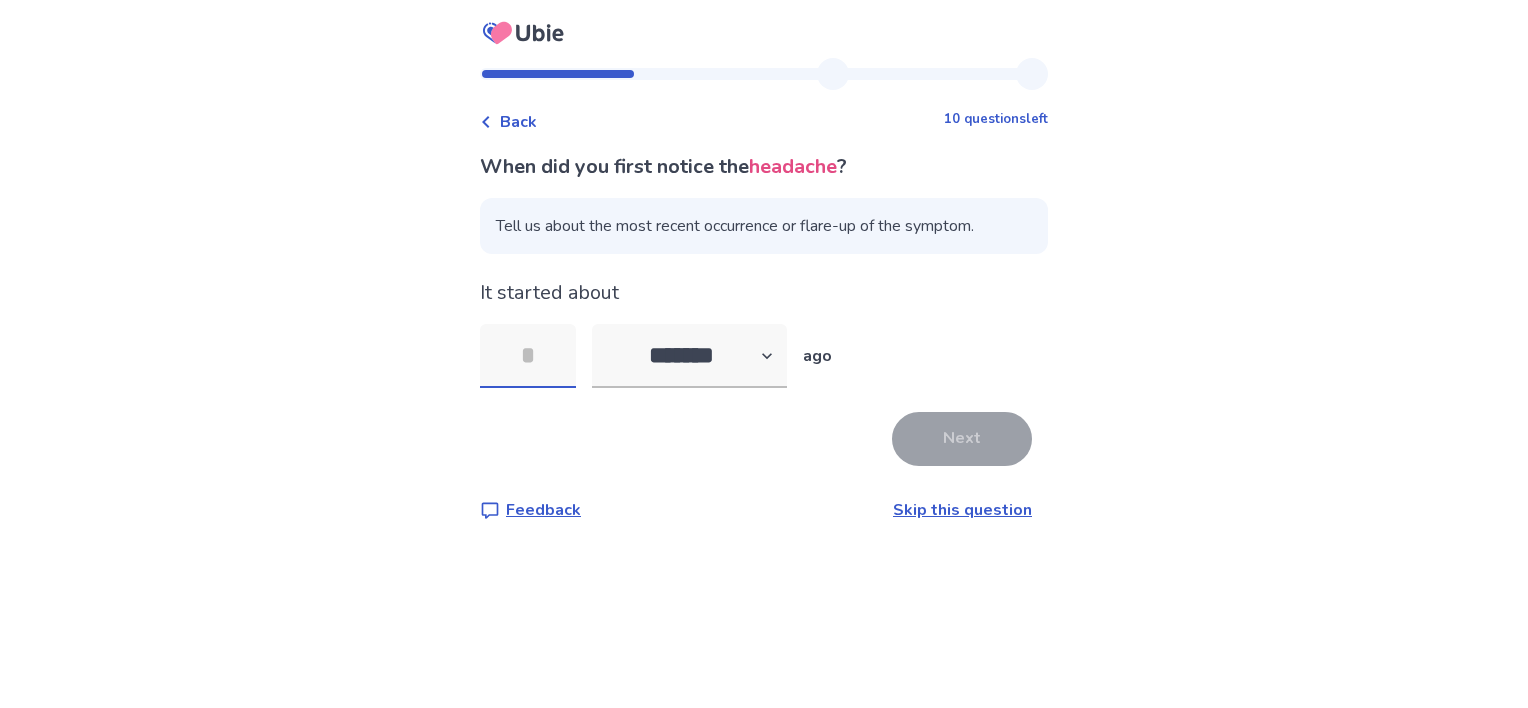 click at bounding box center [528, 356] 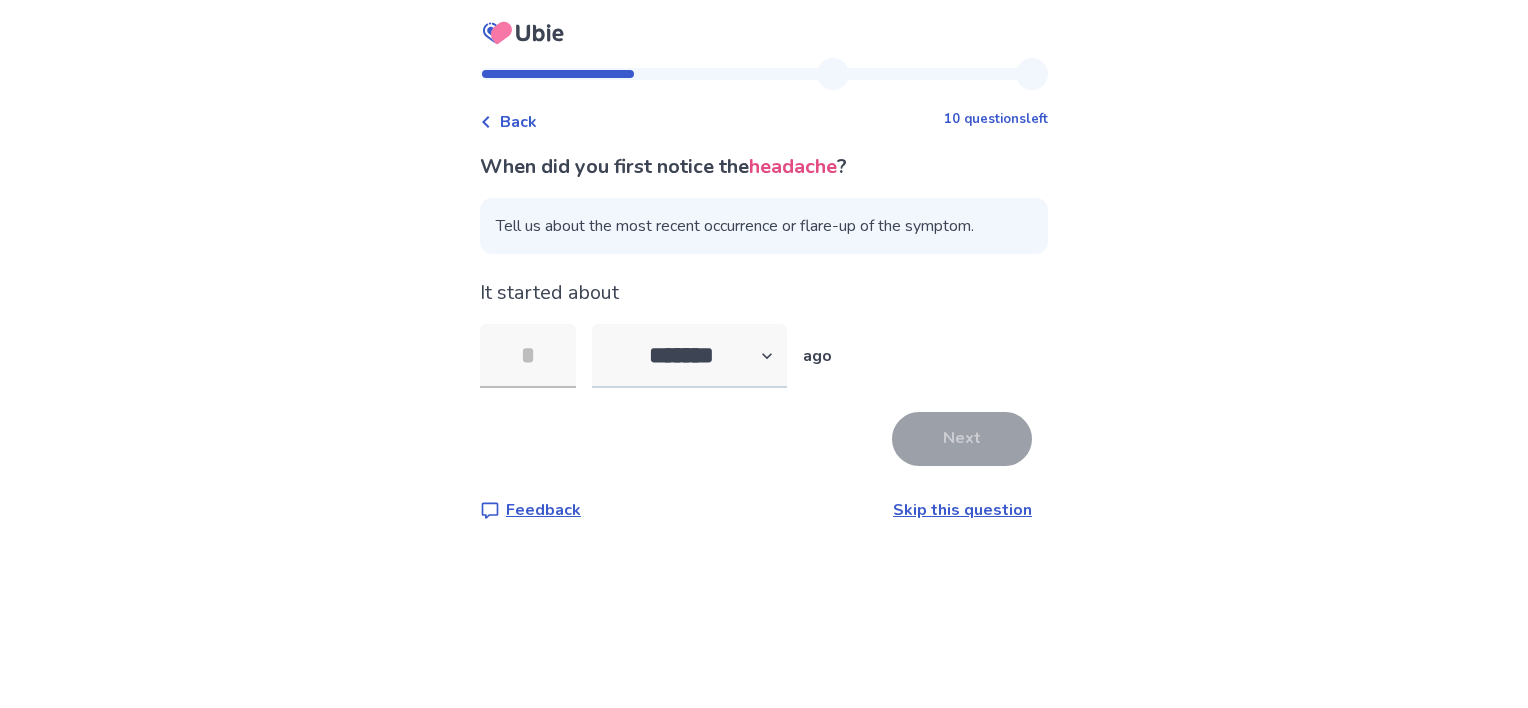 drag, startPoint x: 498, startPoint y: 389, endPoint x: 748, endPoint y: 376, distance: 250.33777 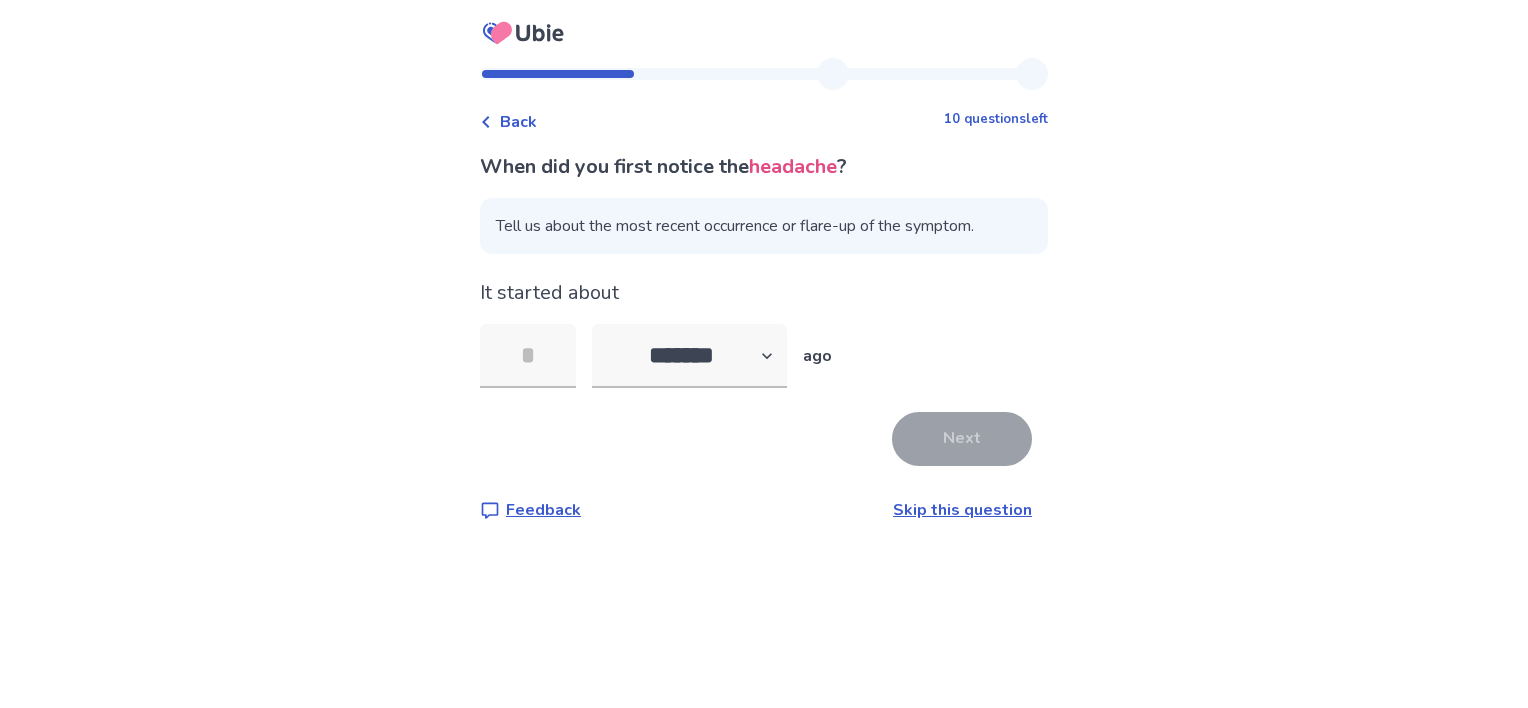 drag, startPoint x: 327, startPoint y: 481, endPoint x: 399, endPoint y: 488, distance: 72.33948 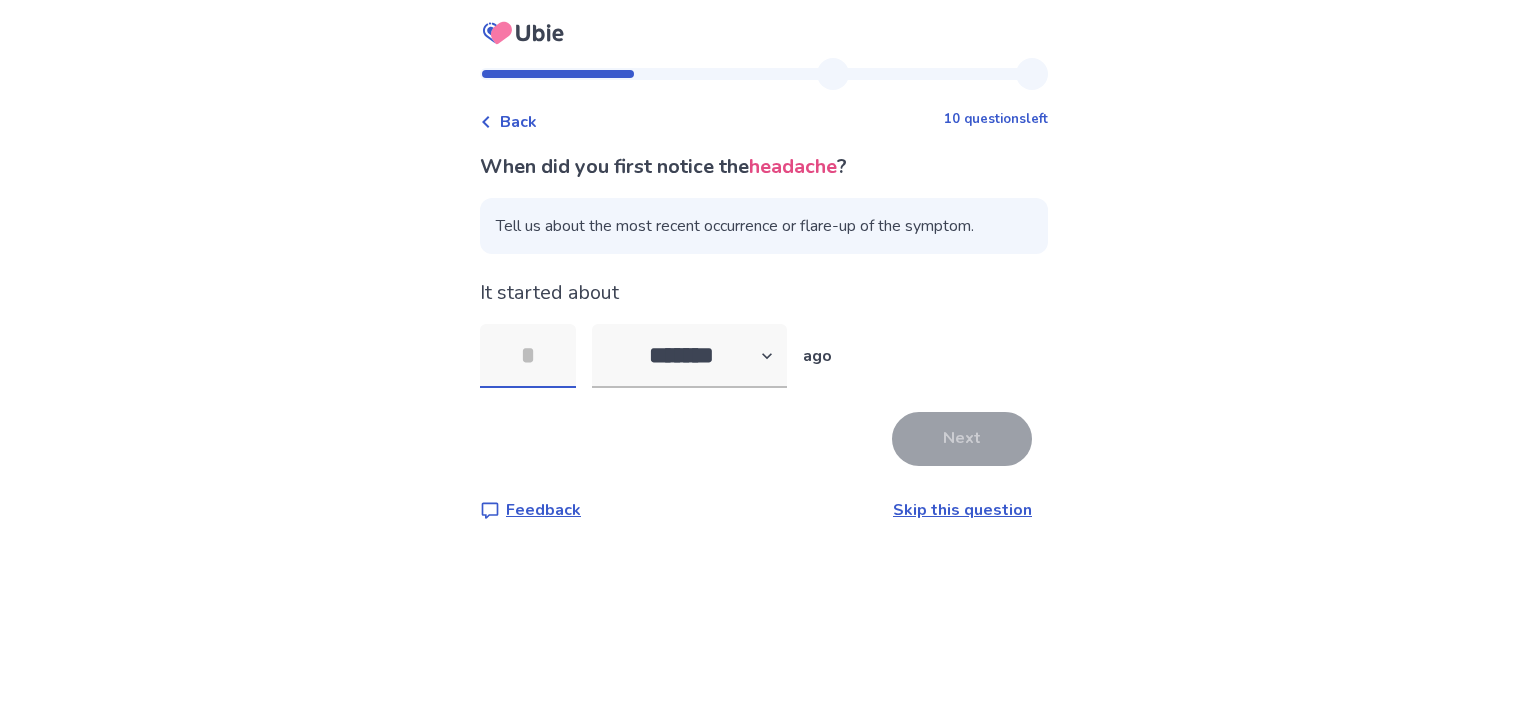 click at bounding box center [528, 356] 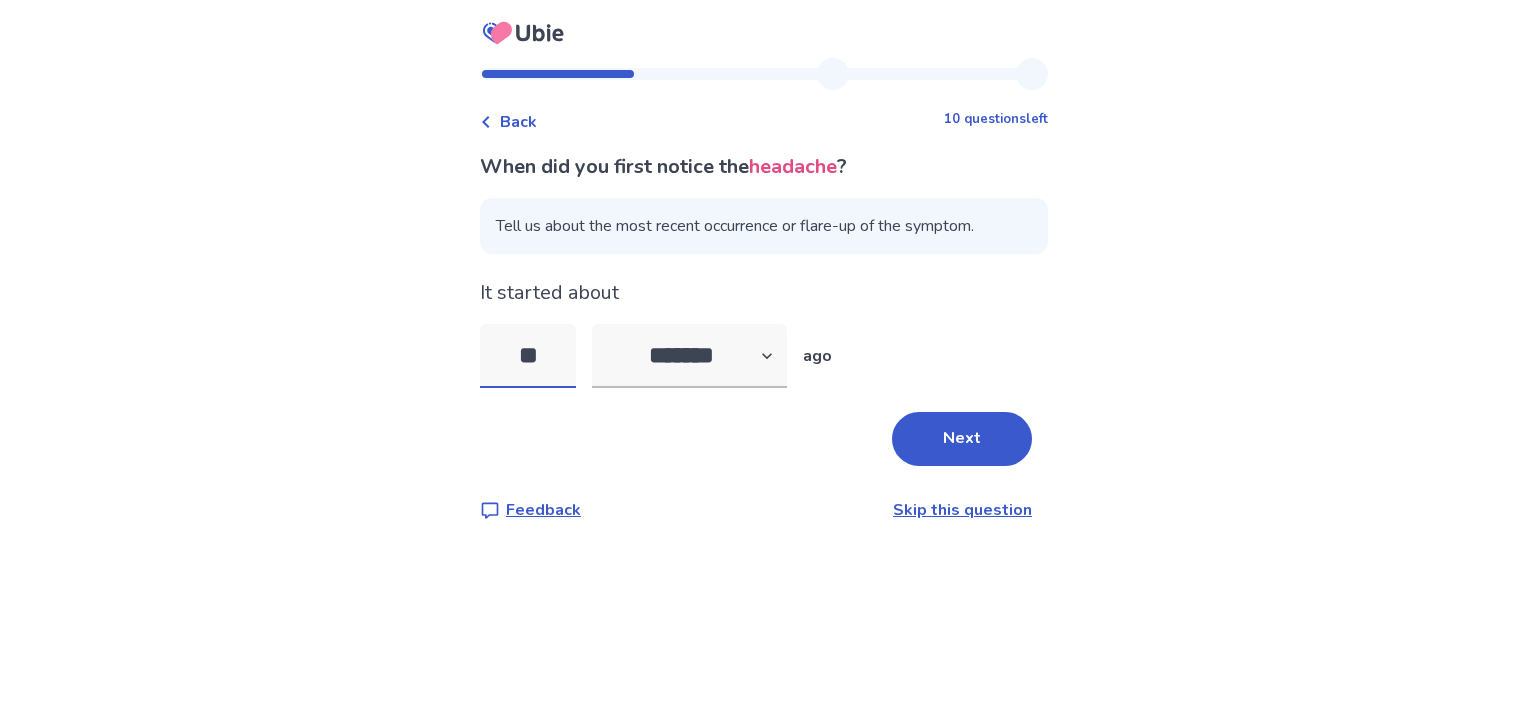 type on "*" 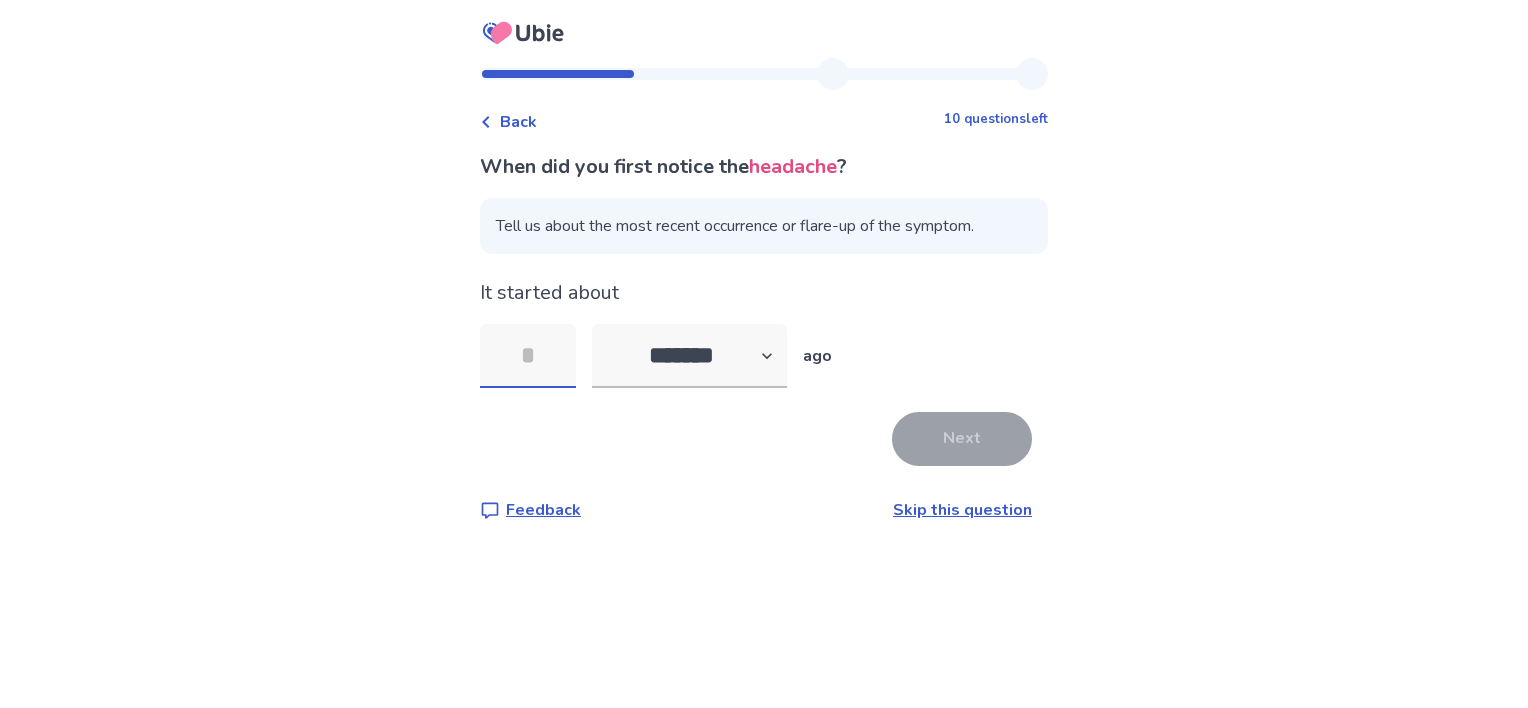 type 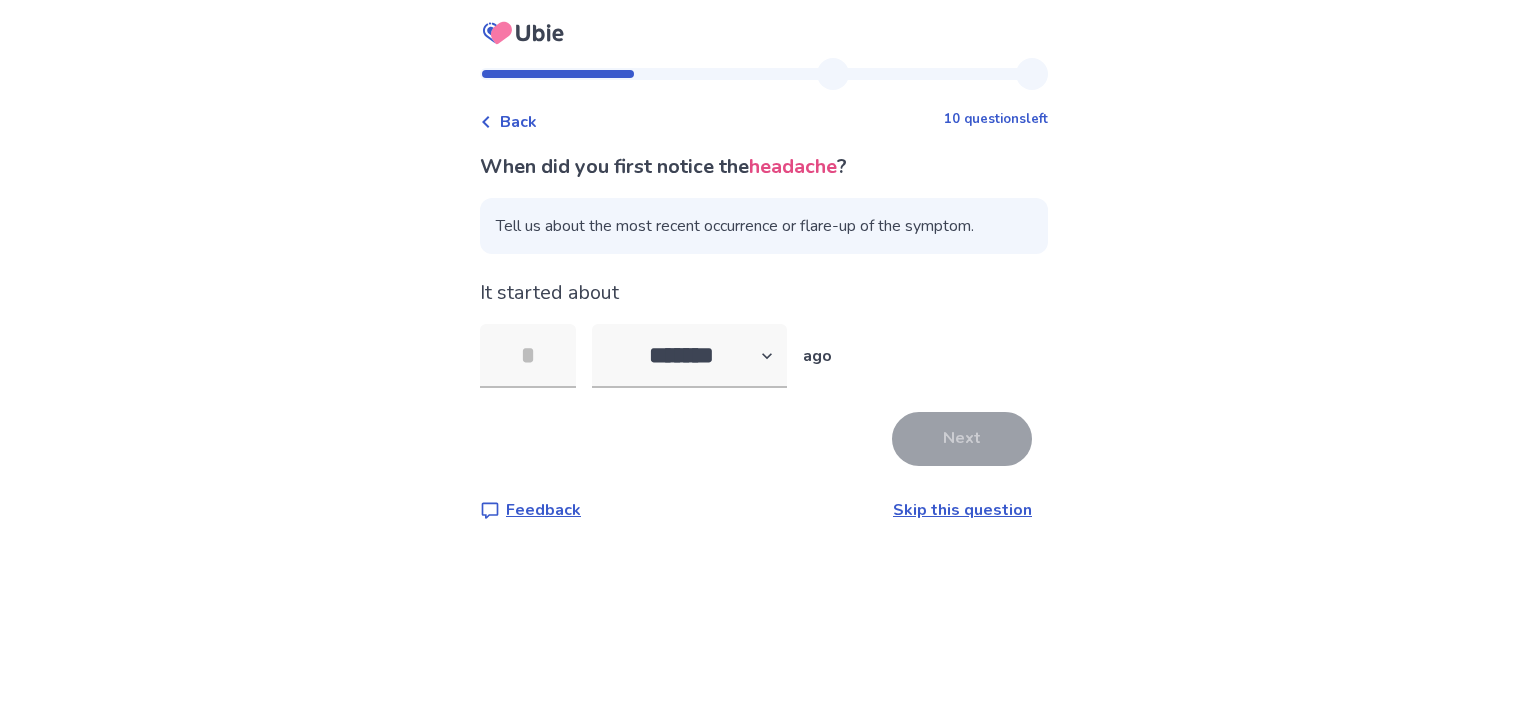 click on "Skip this question" at bounding box center [962, 510] 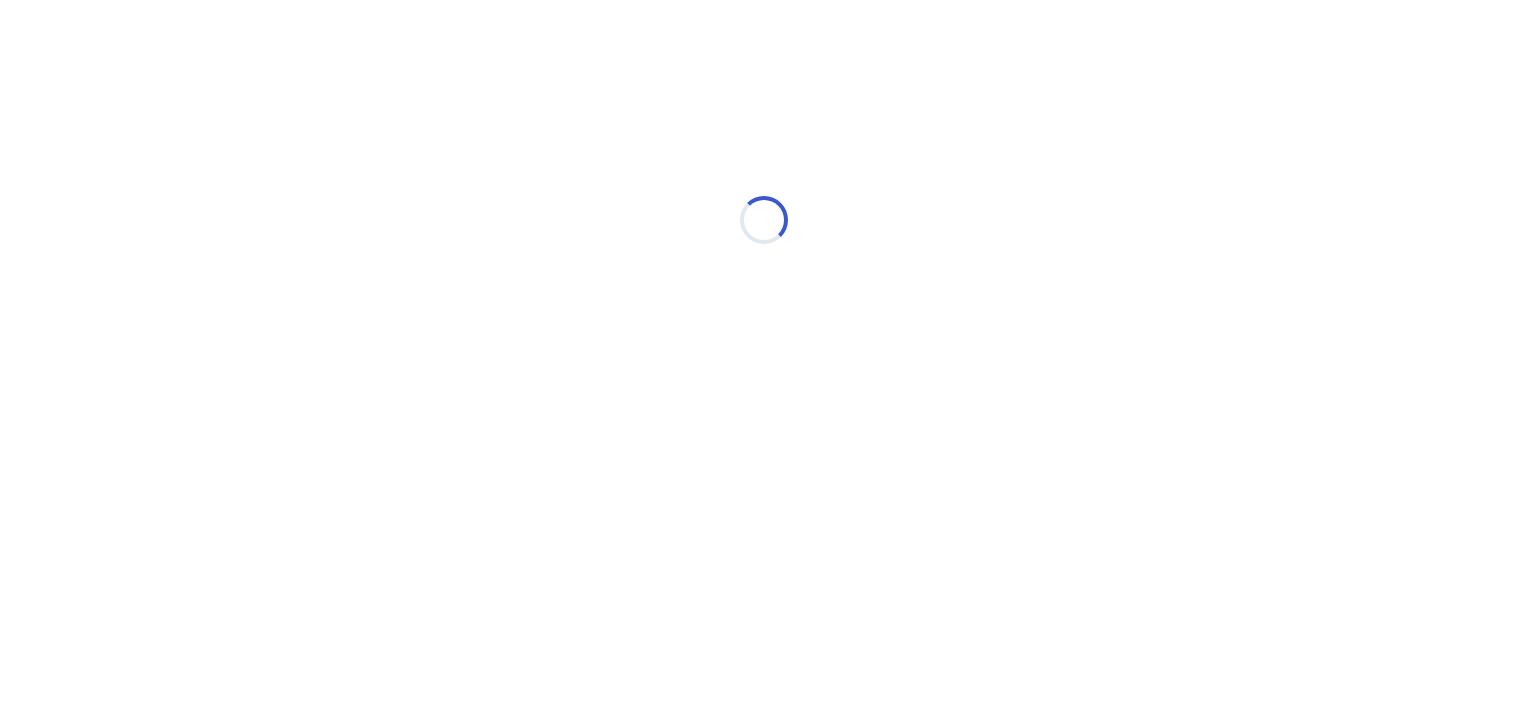 click on "Loading... Ubie Symptom Checker" at bounding box center (764, 210) 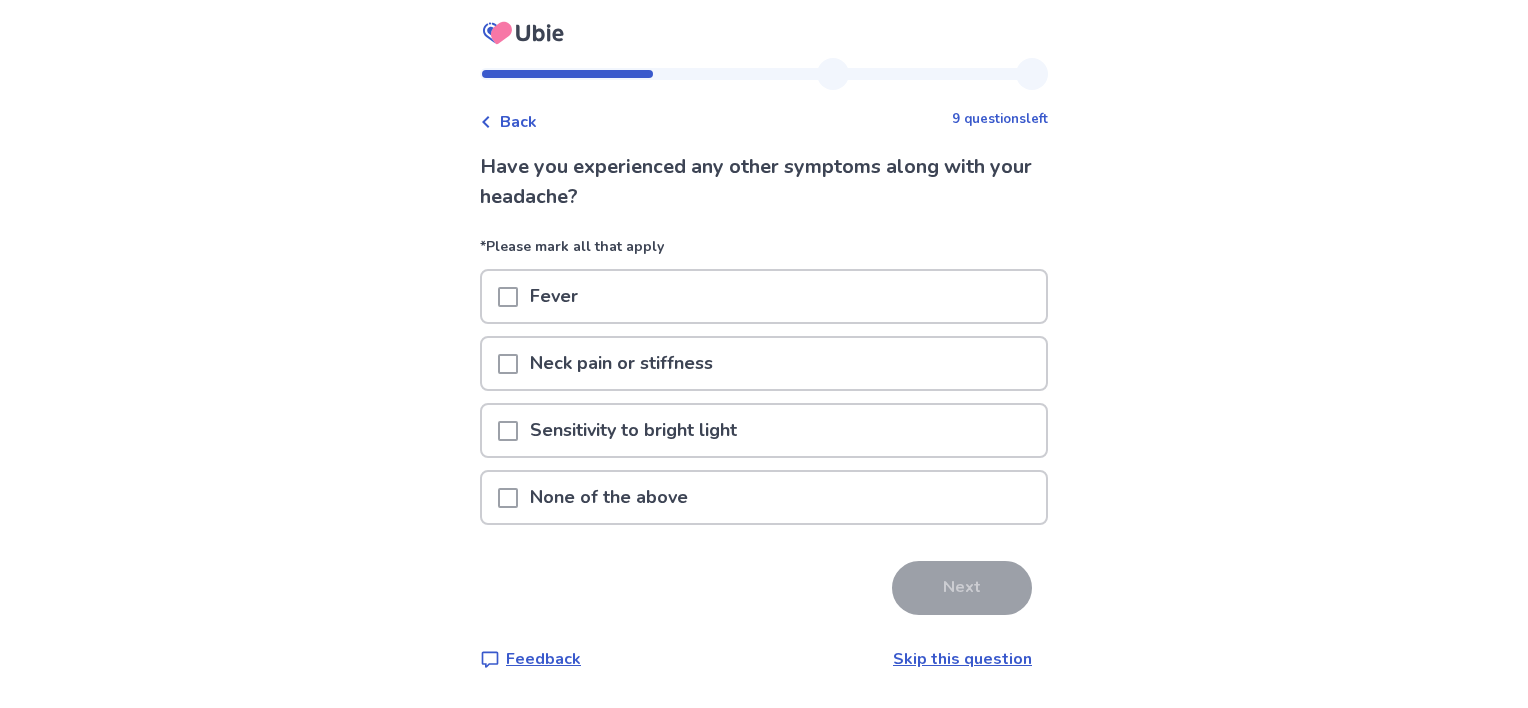 click on "None of the above" at bounding box center (609, 497) 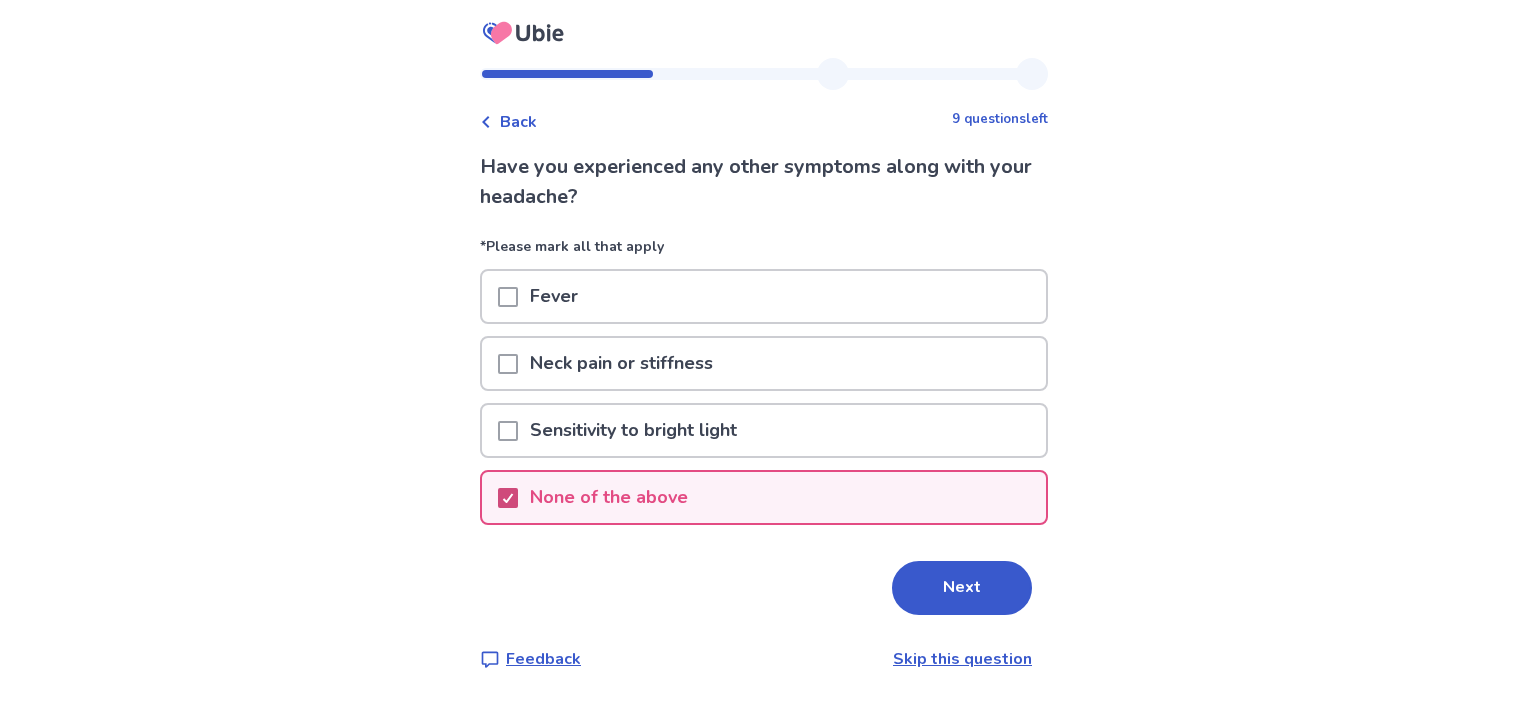click 